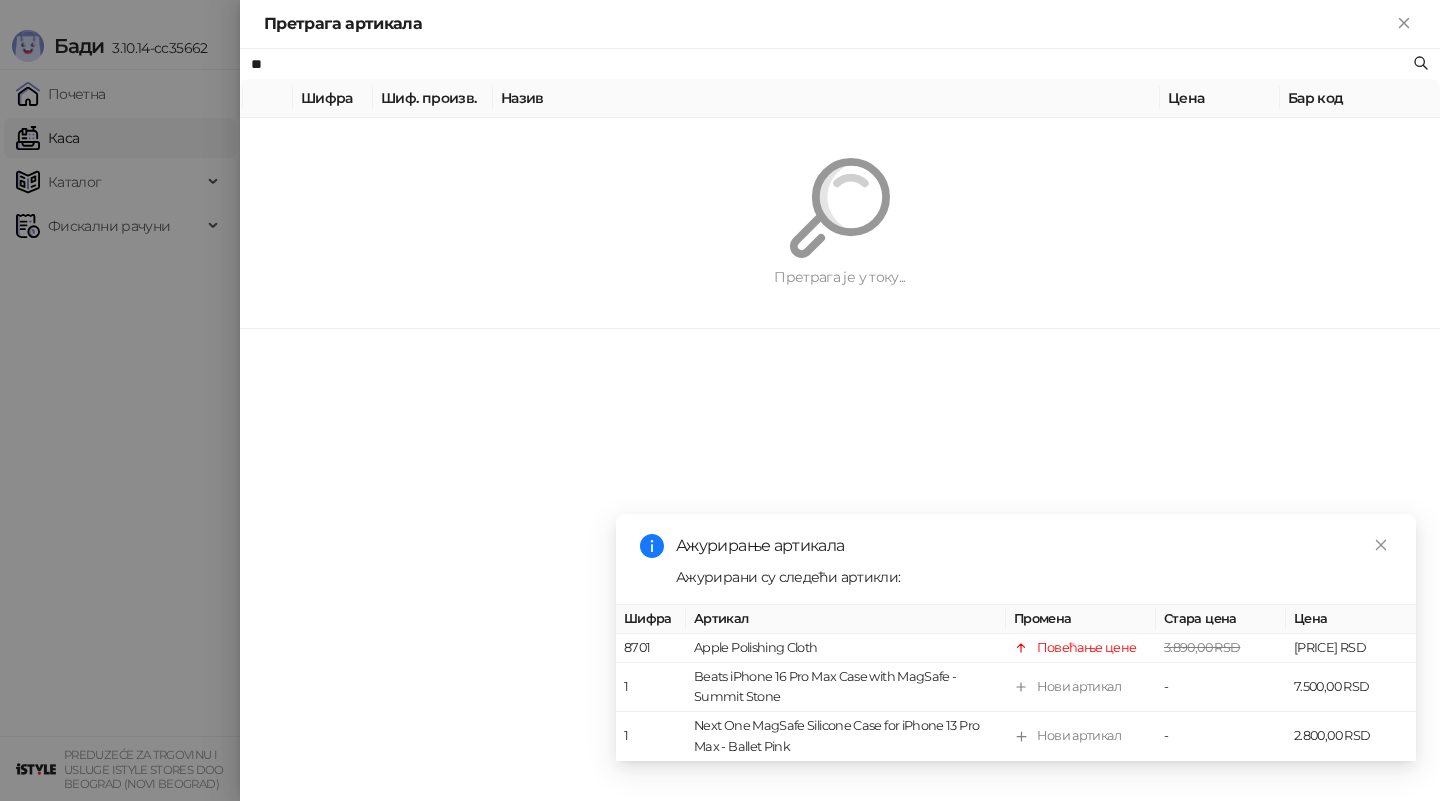scroll, scrollTop: 0, scrollLeft: 0, axis: both 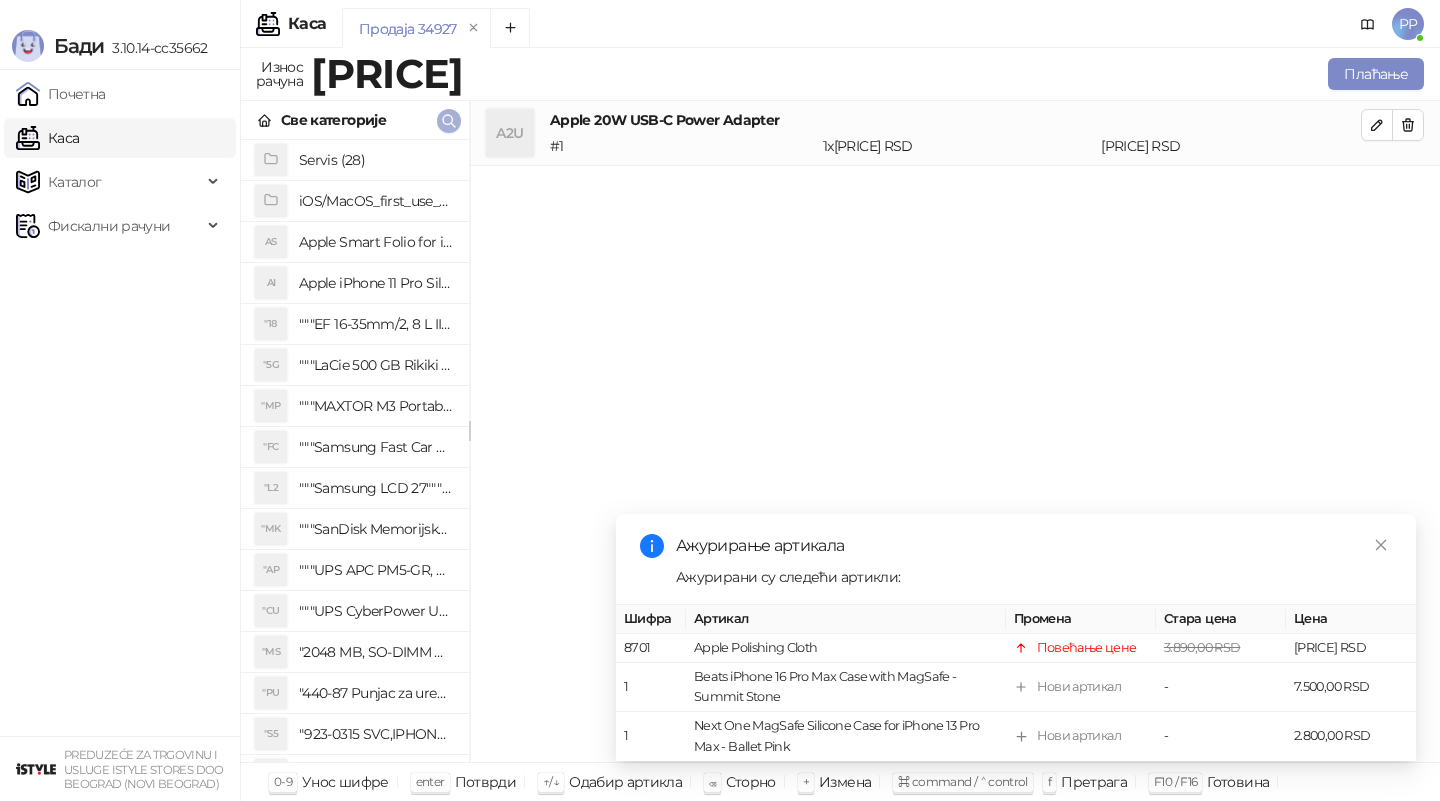 click 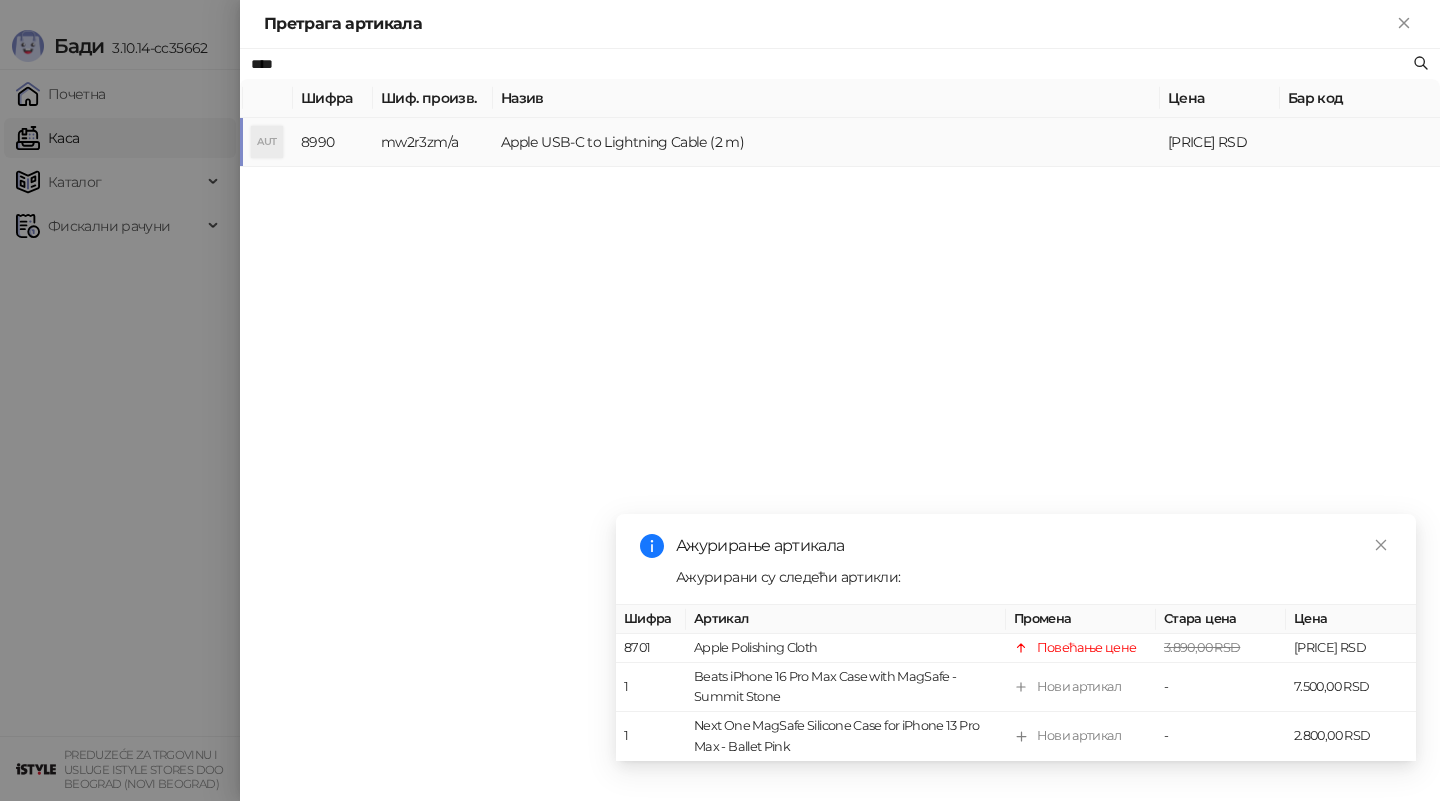 type on "****" 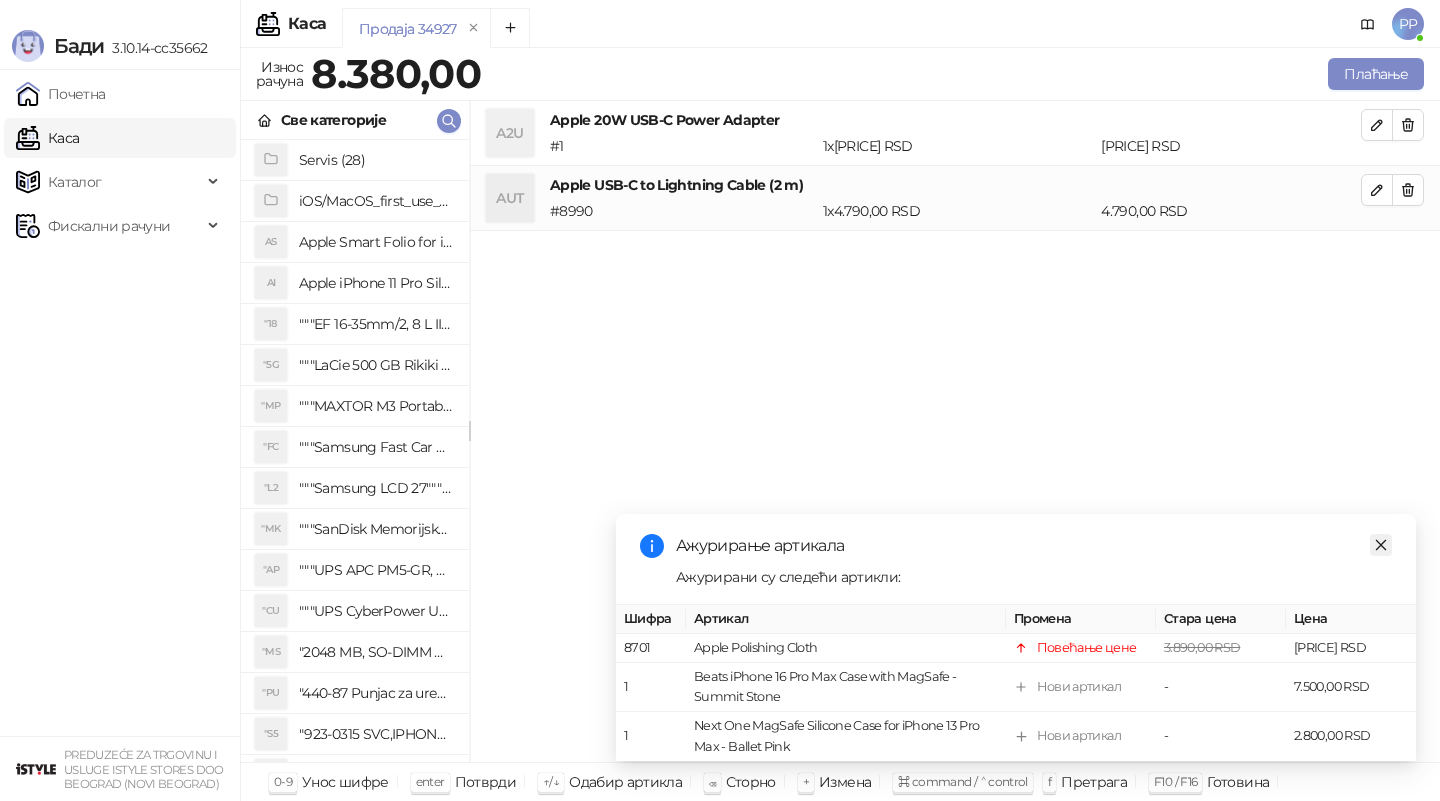 click 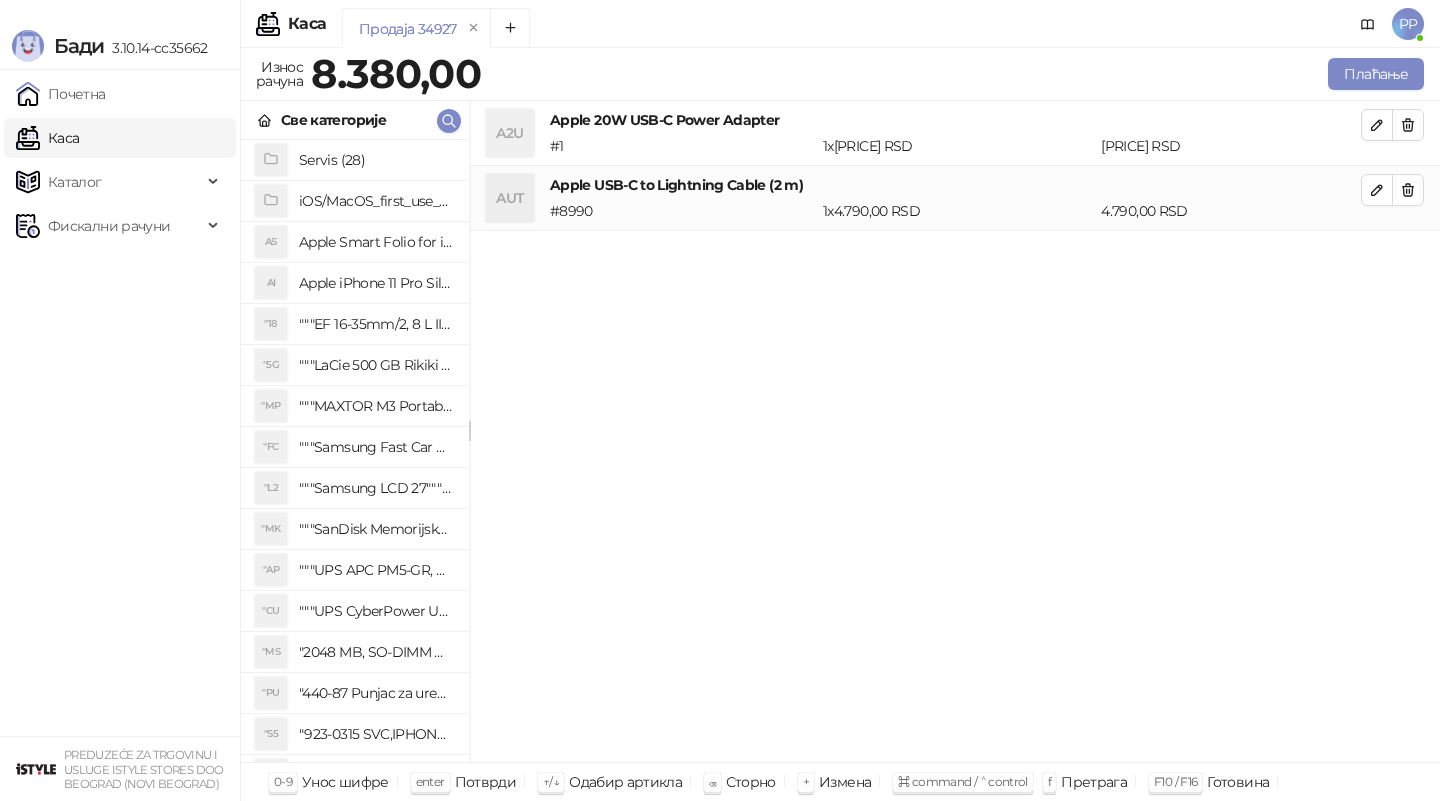 click on "Apple 20W USB-C Power Adapter" at bounding box center (955, 120) 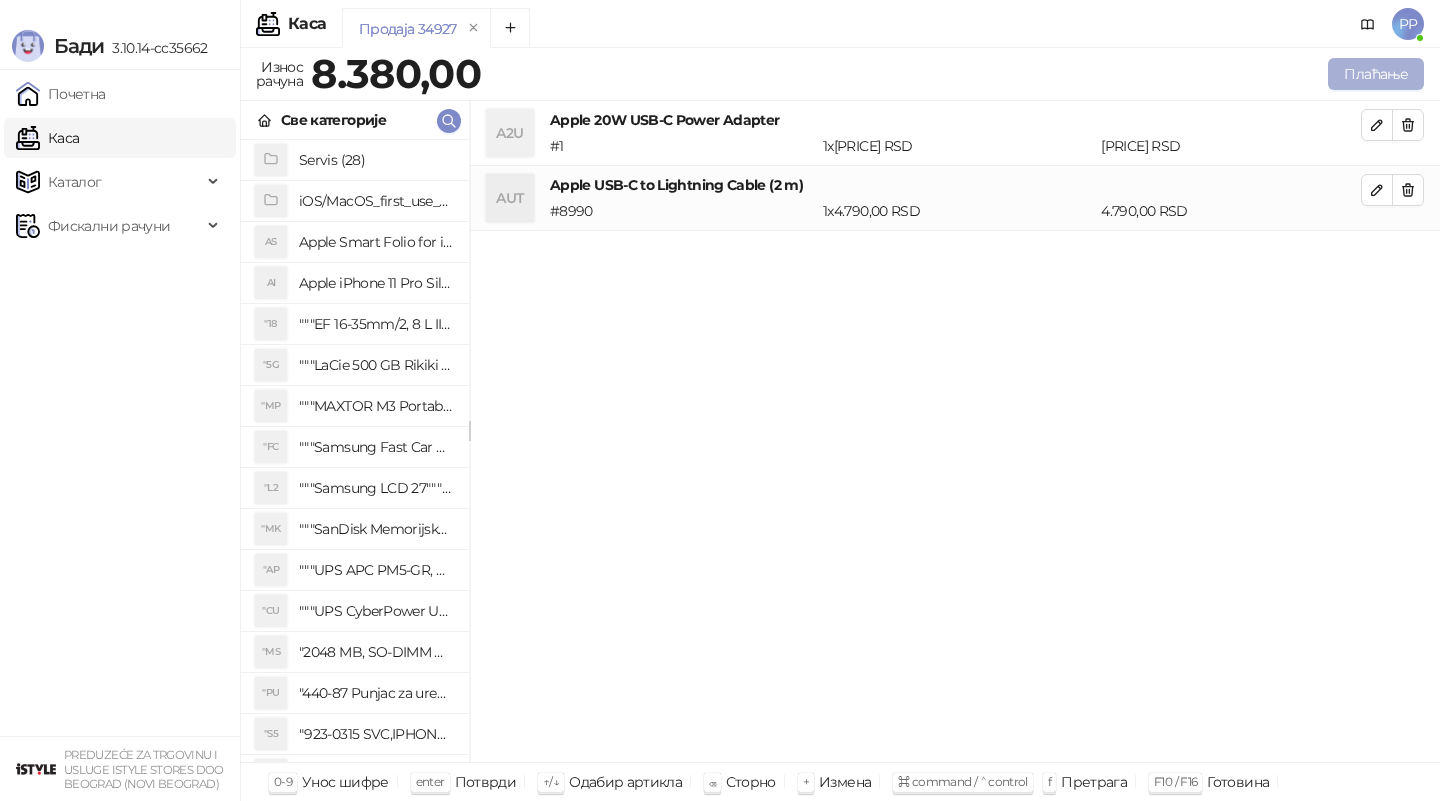 click on "Износ рачуна [PRICE] Плаћање" at bounding box center [840, 77] 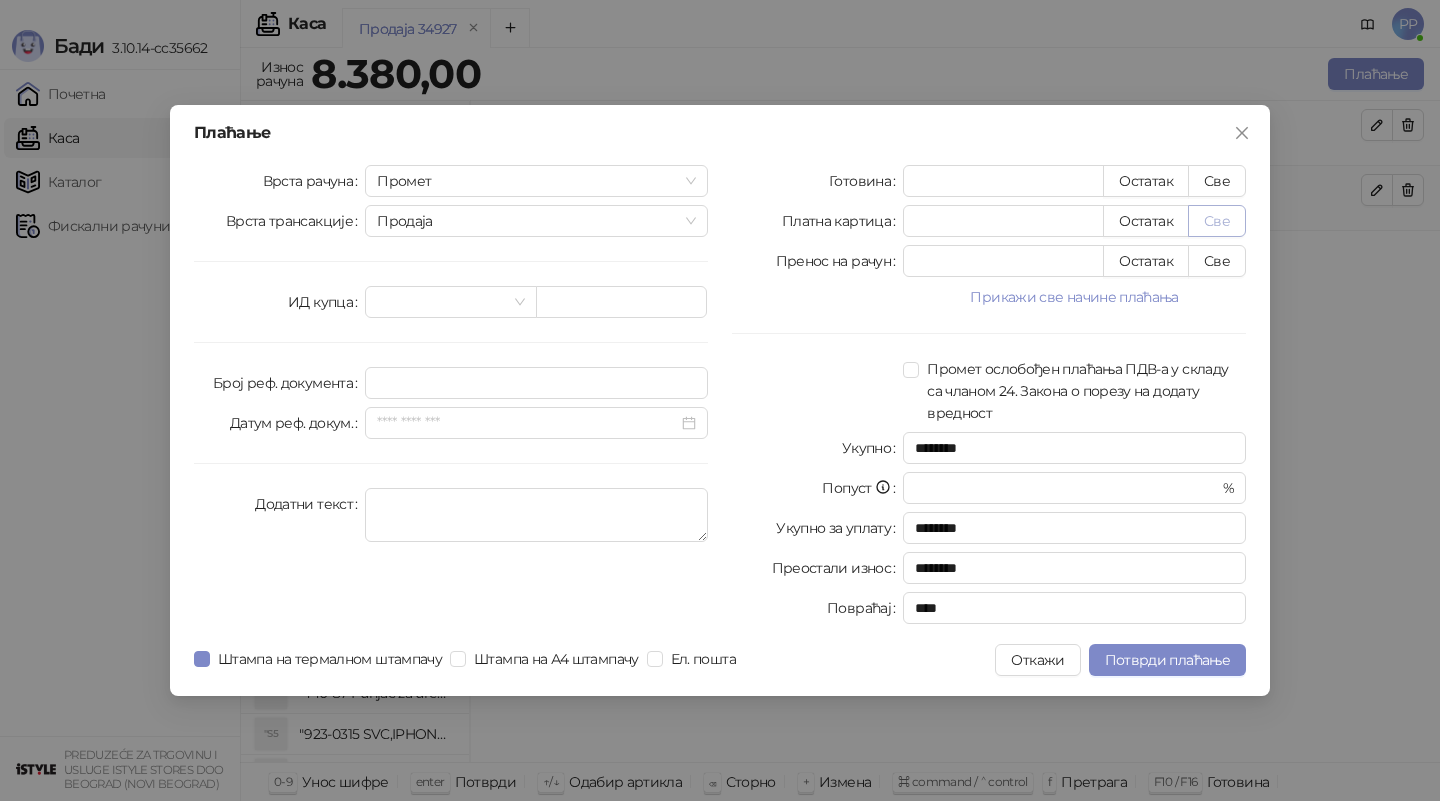 click on "Све" at bounding box center [1217, 221] 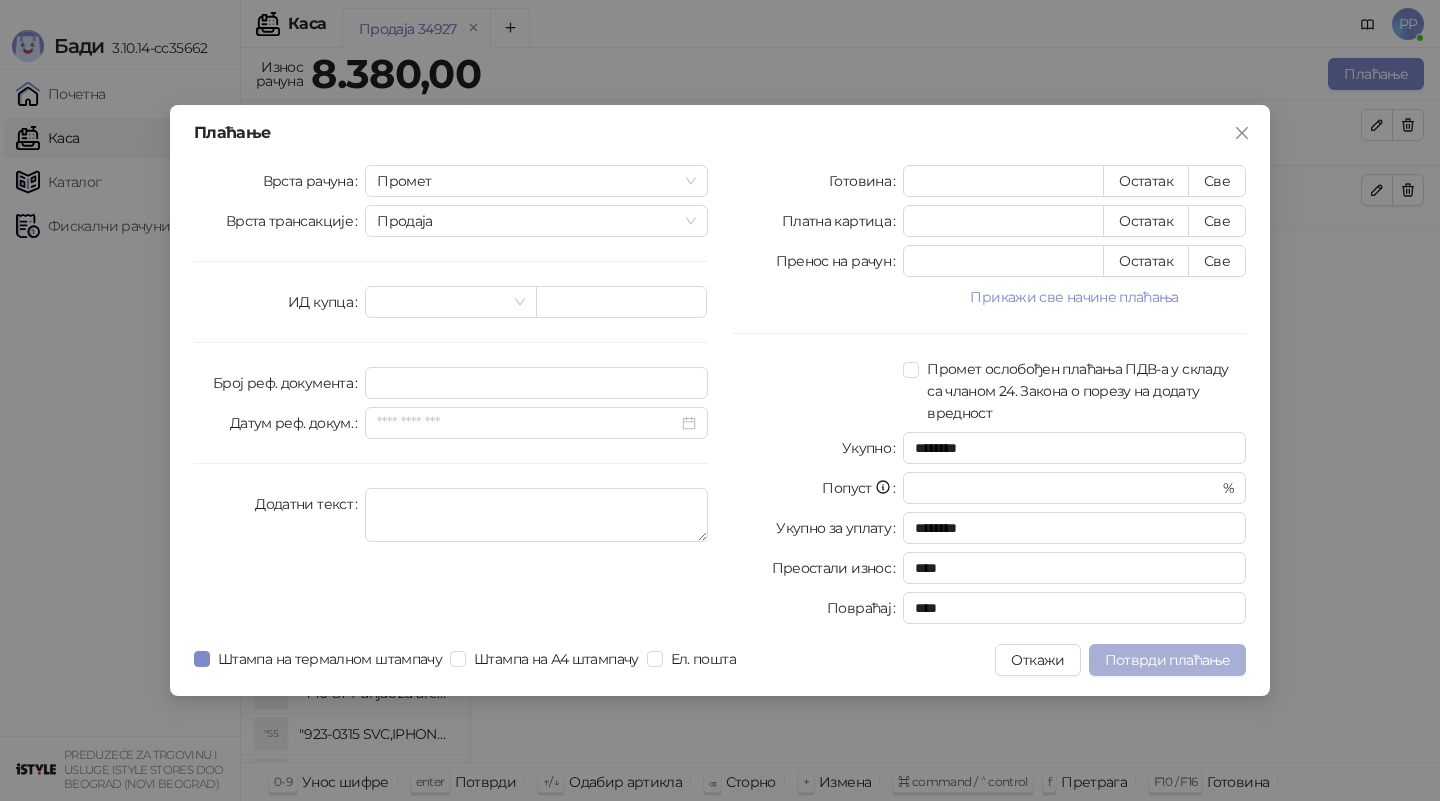 click on "Потврди плаћање" at bounding box center (1167, 660) 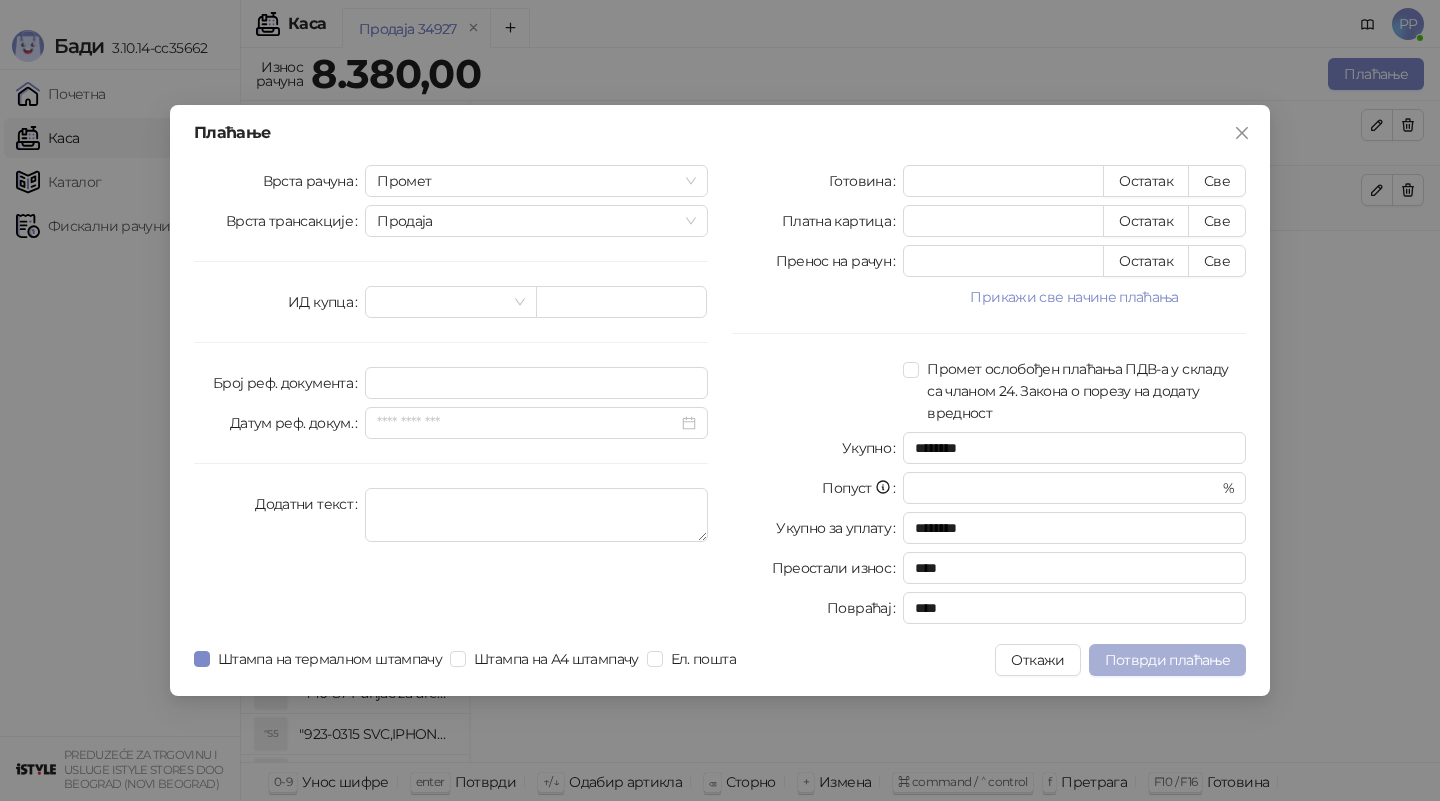 click on "Потврди плаћање" at bounding box center [1167, 660] 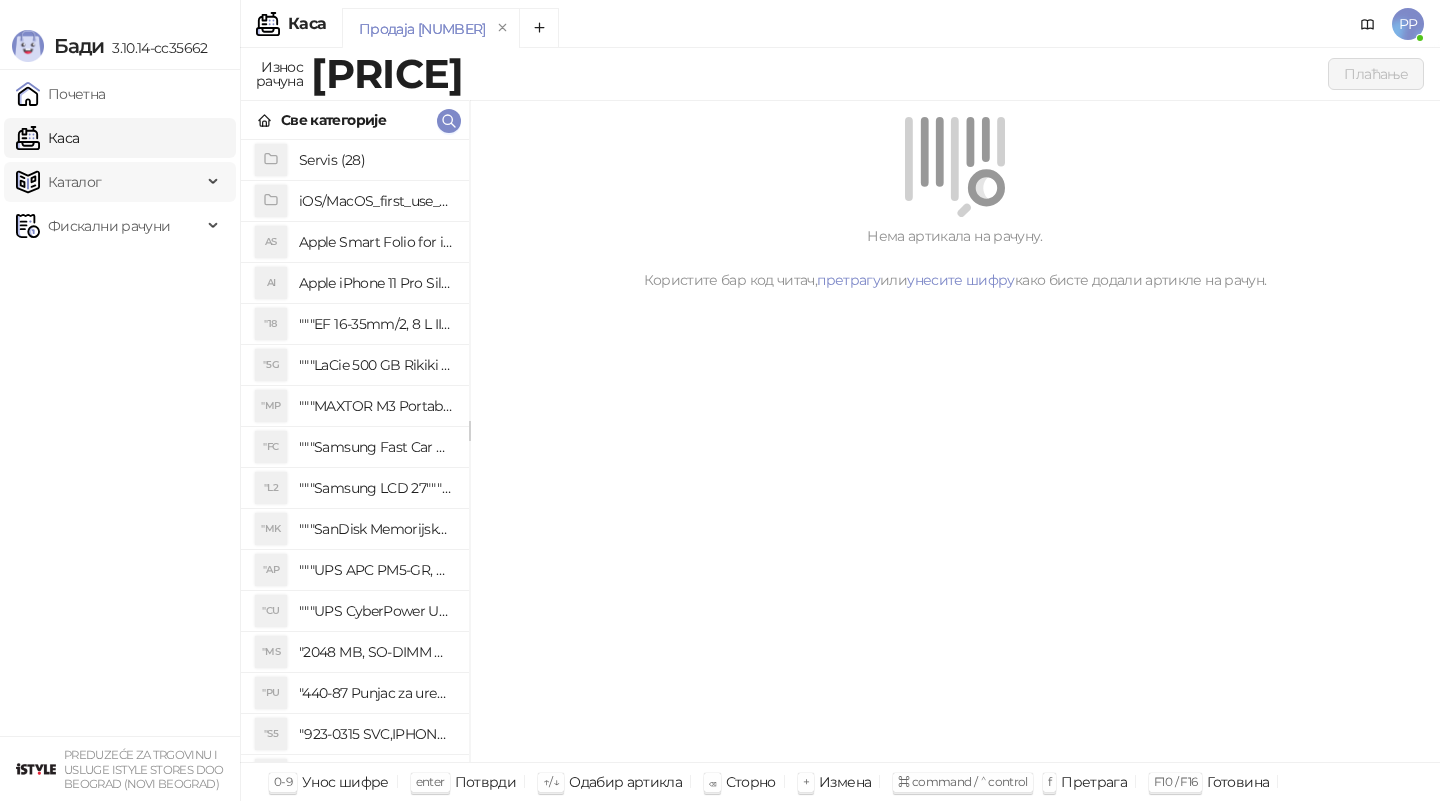 click on "Каталог" at bounding box center (109, 182) 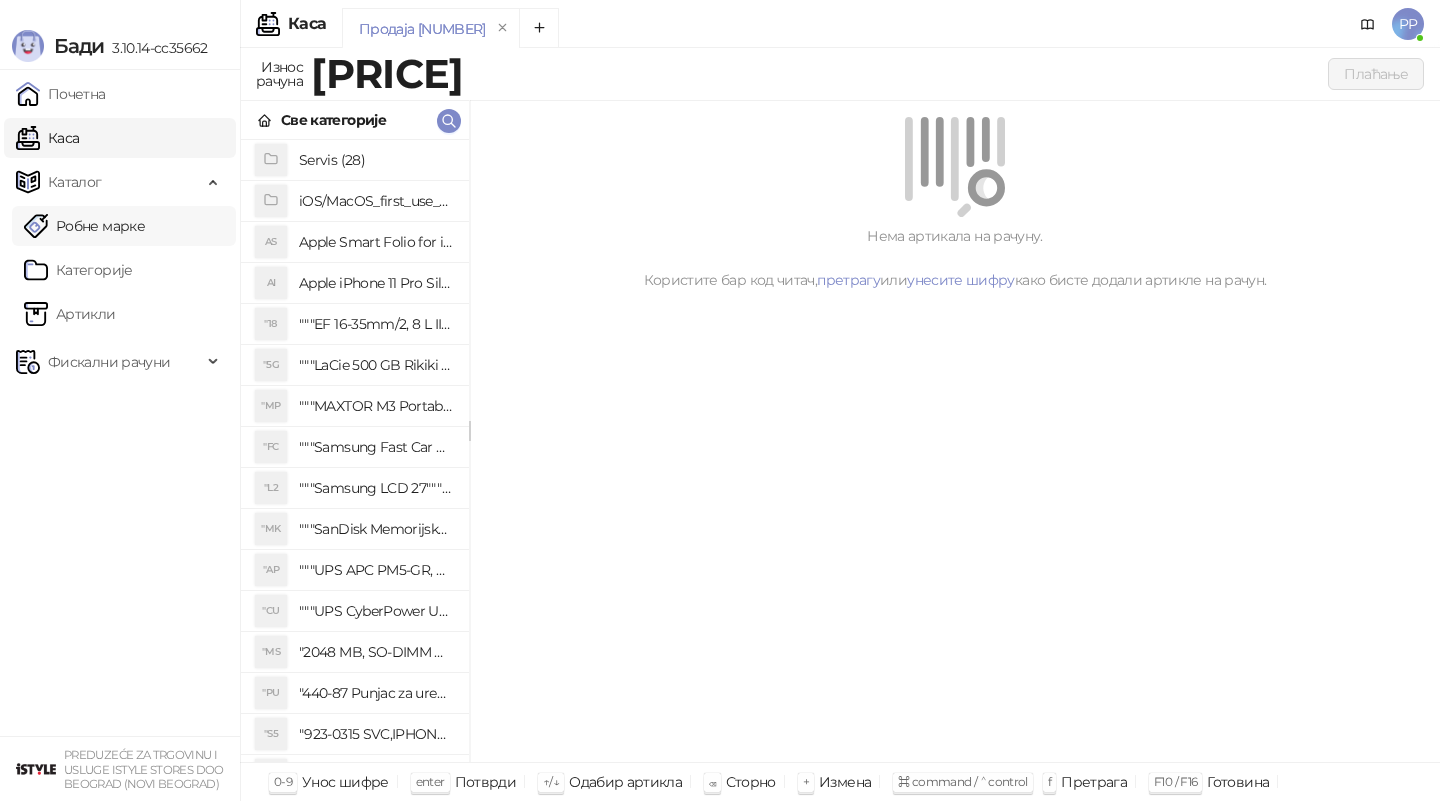 click on "Робне марке" at bounding box center (84, 226) 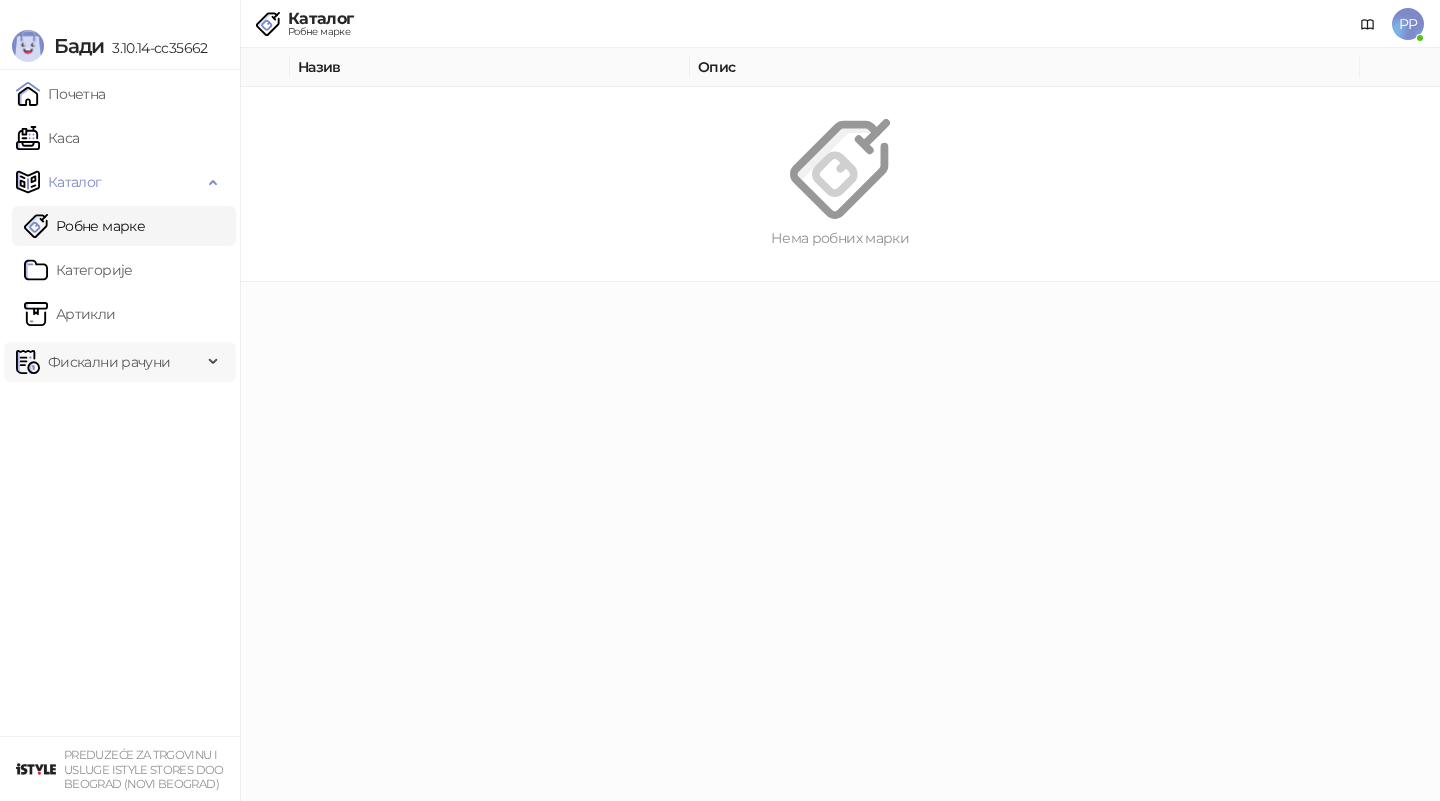 click on "Фискални рачуни" at bounding box center [109, 362] 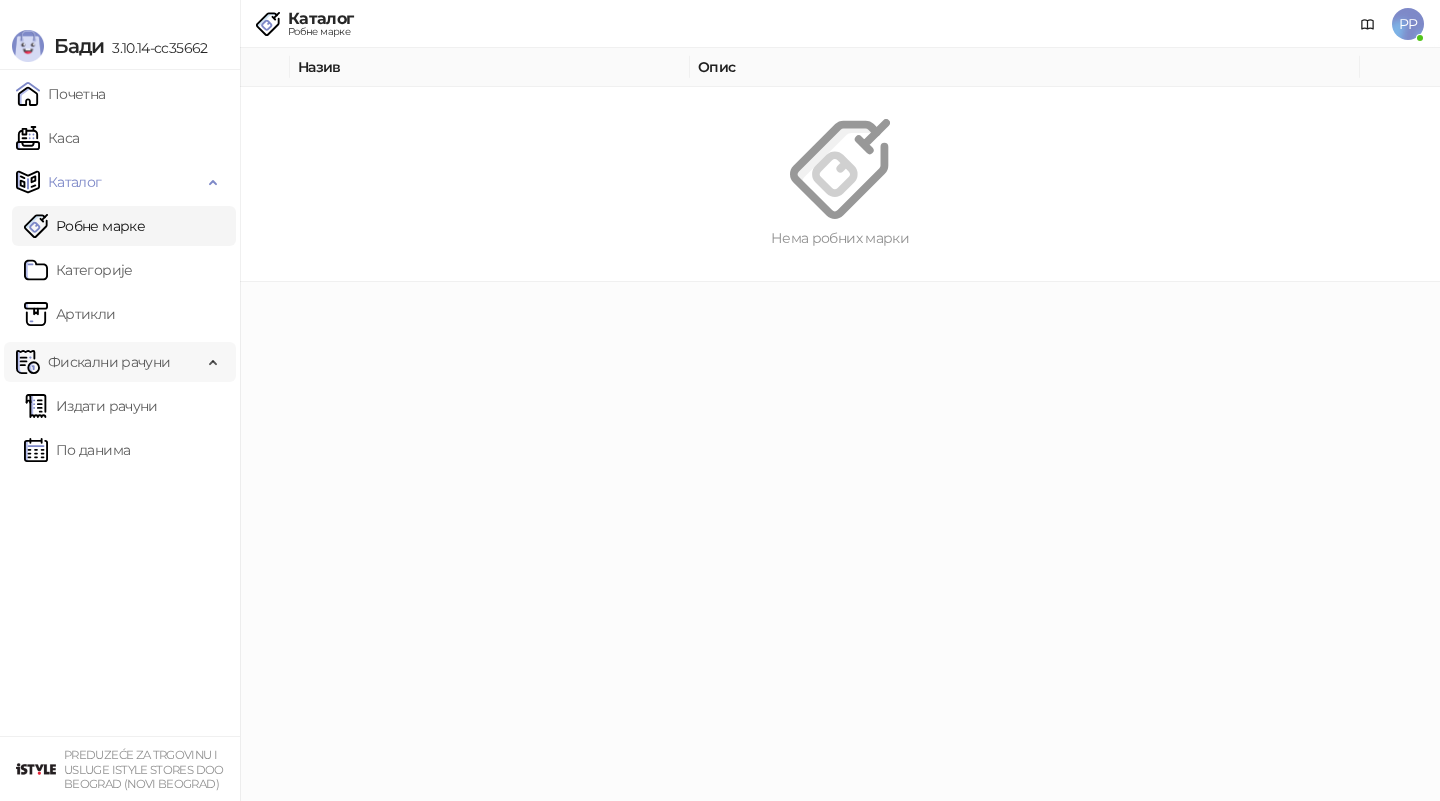 click on "Фискални рачуни" at bounding box center [109, 362] 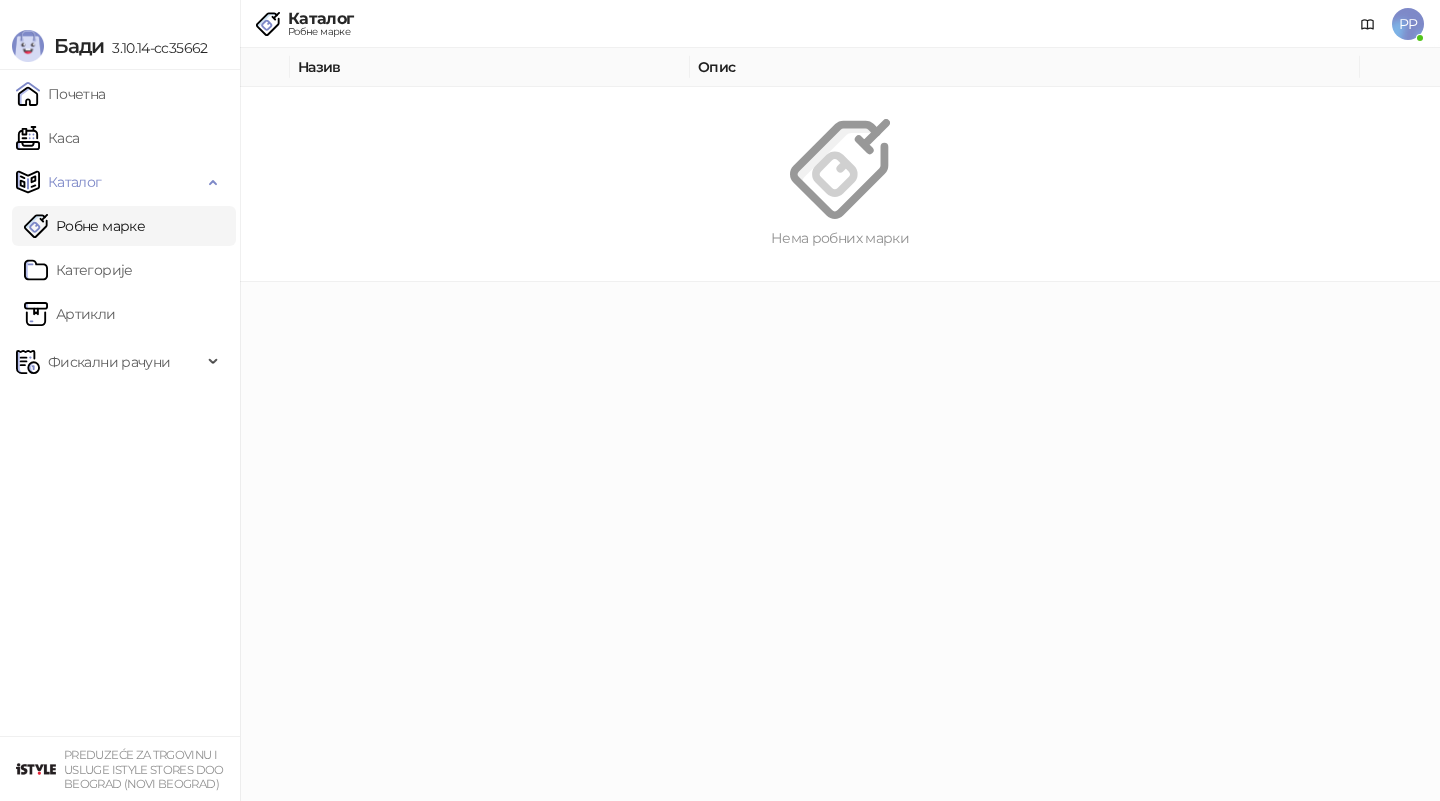 click on "Почетна Каса Каталог Робне марке Категорије Артикли Фискални рачуни Издати рачуни По данима" at bounding box center (120, 403) 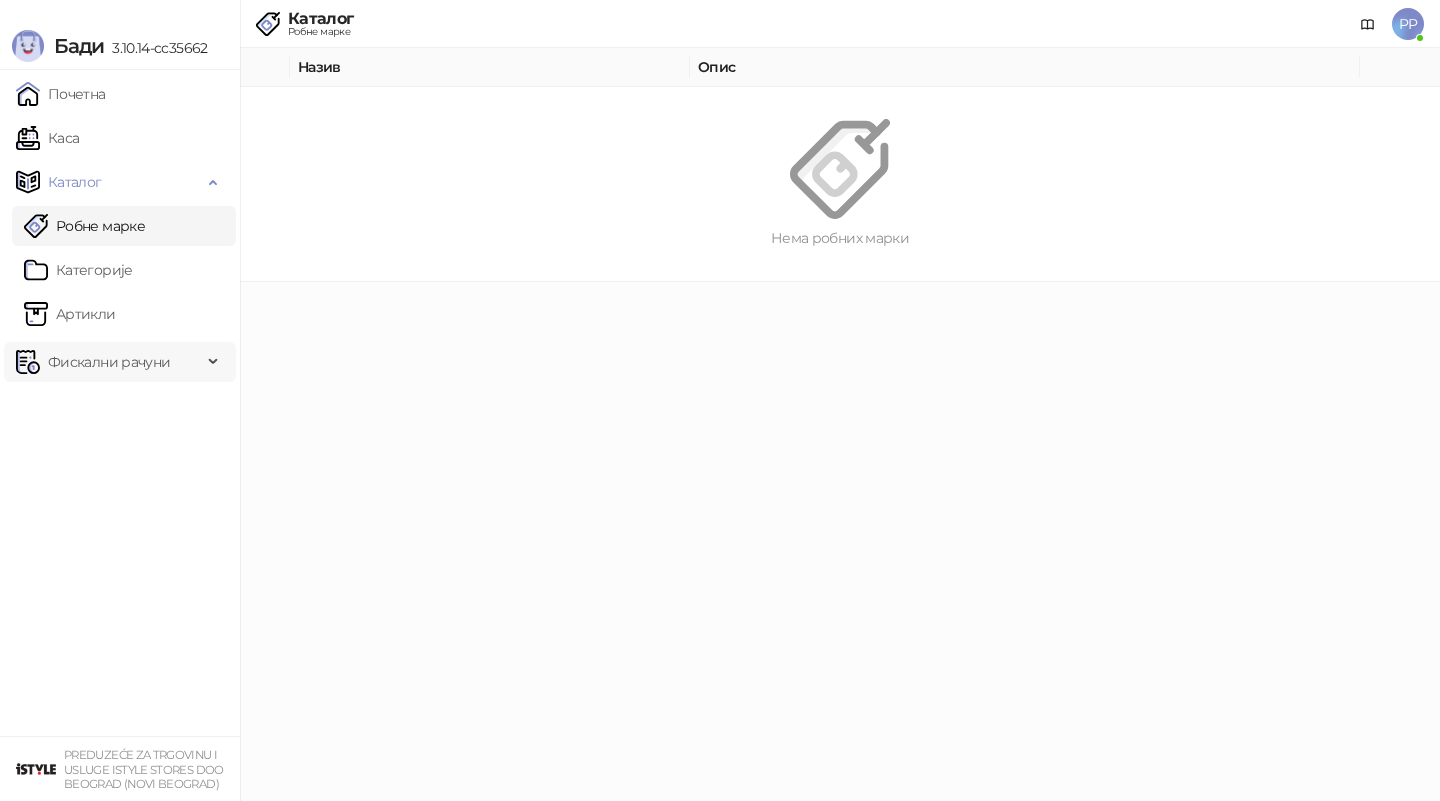 click on "Фискални рачуни" at bounding box center (109, 362) 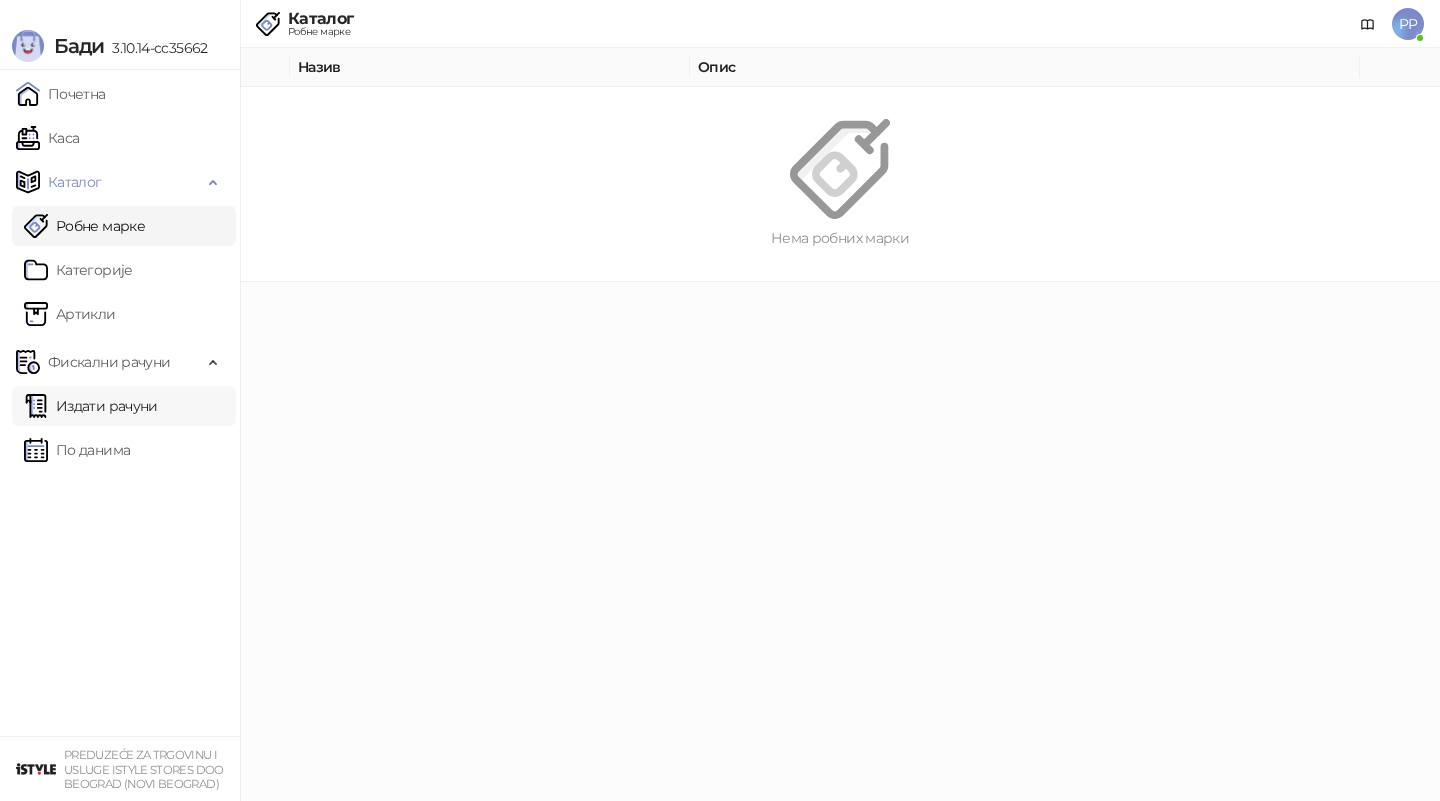 click on "Издати рачуни" at bounding box center (91, 406) 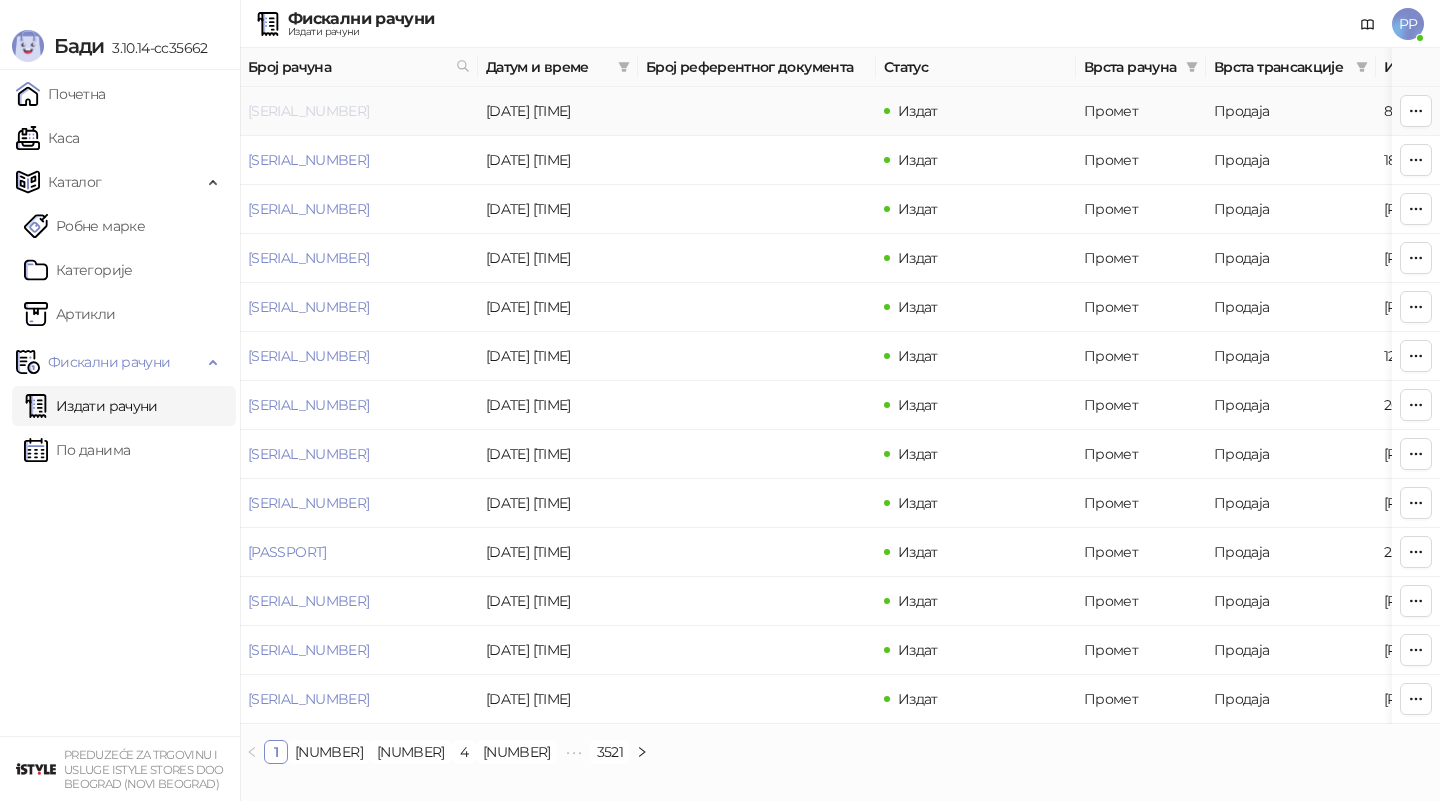 click on "[SERIAL_NUMBER]" at bounding box center (308, 111) 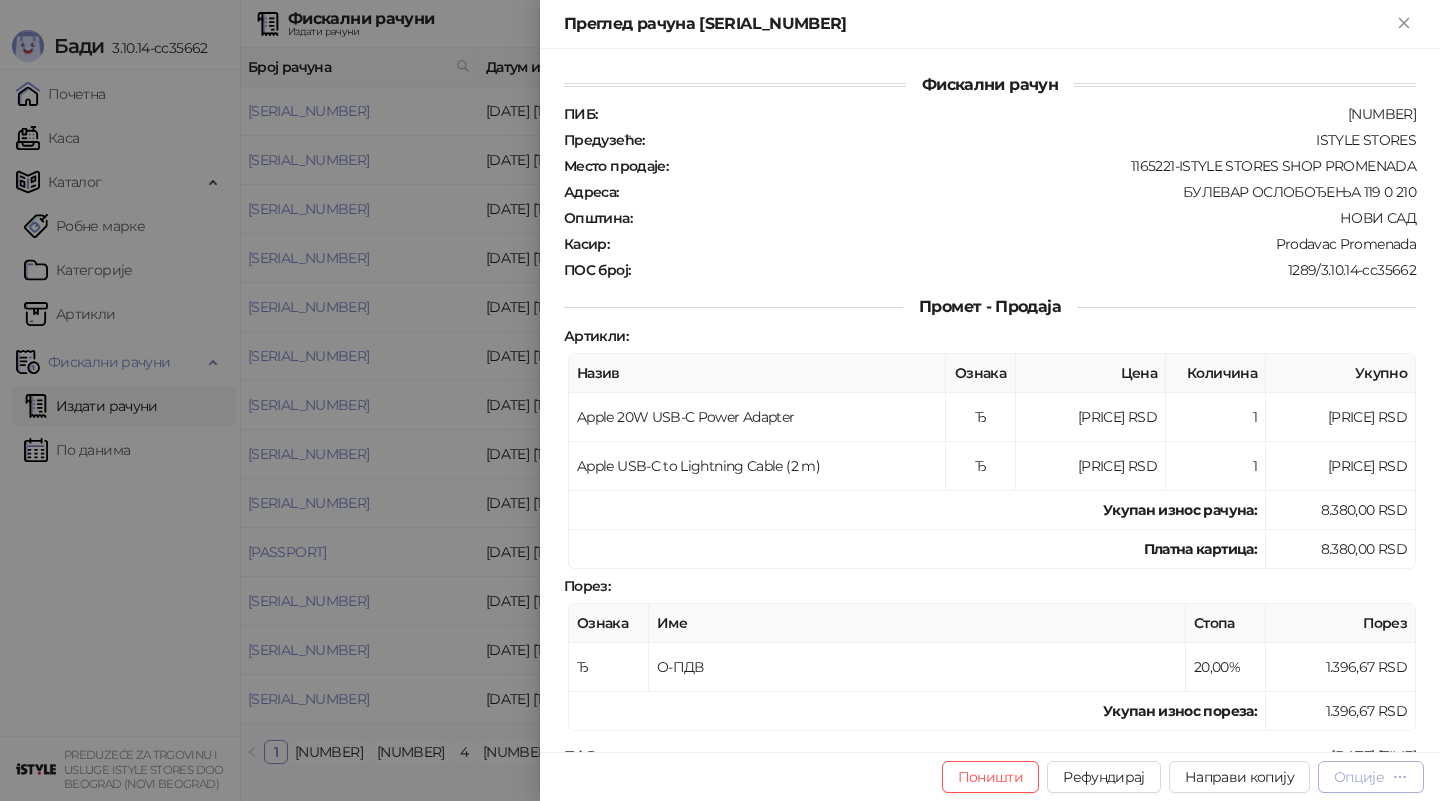 click on "Опције" at bounding box center [1359, 777] 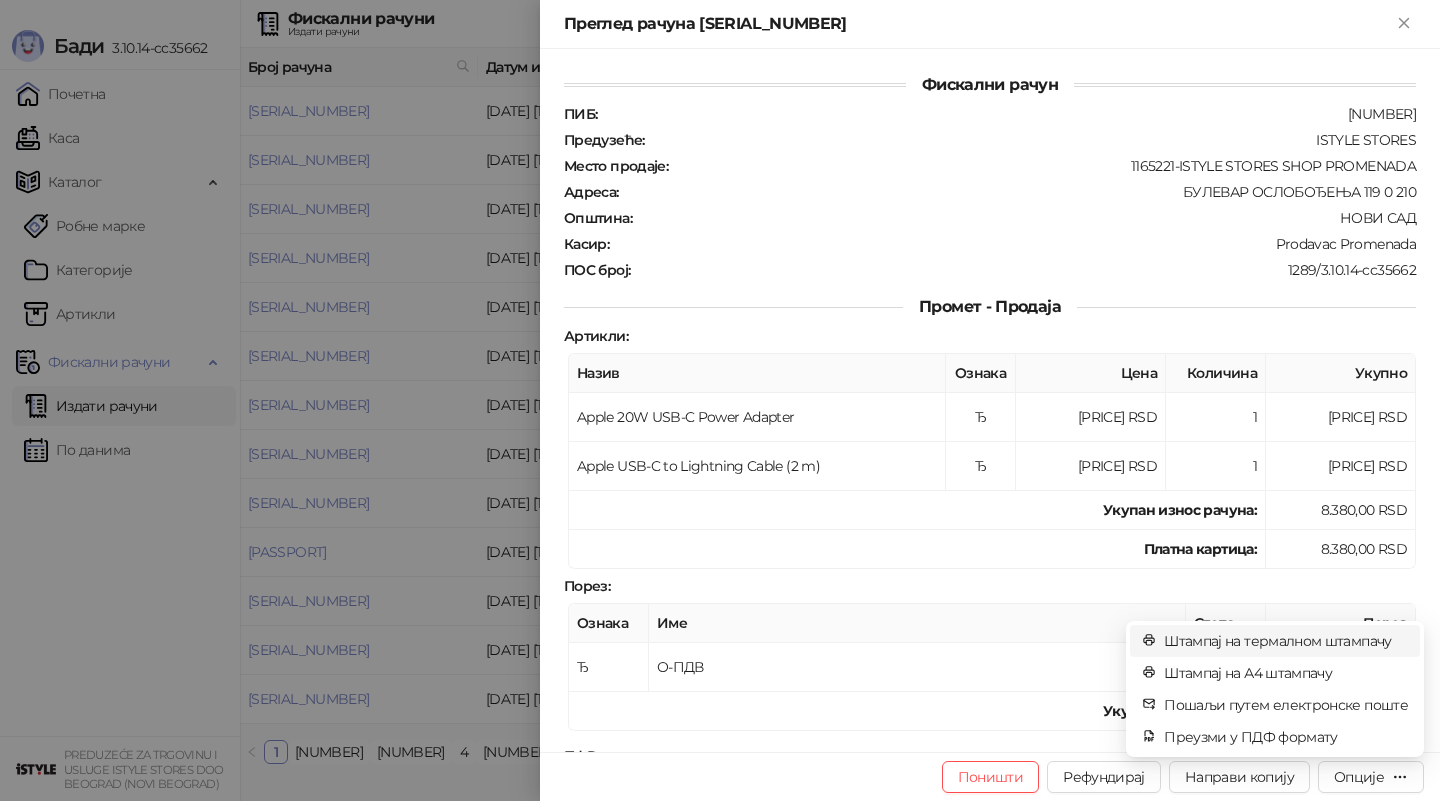 click on "Штампај на термалном штампачу" at bounding box center (1286, 641) 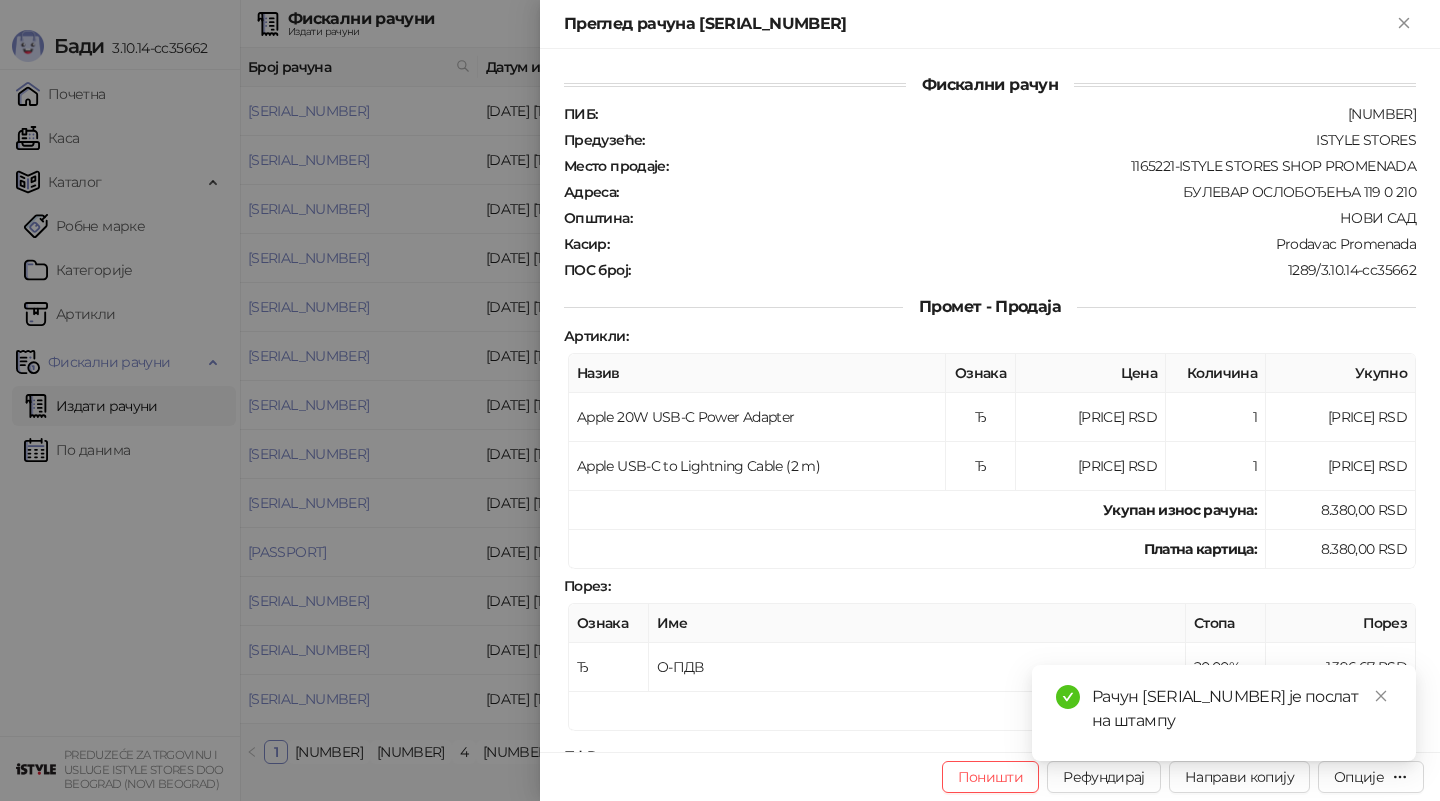 click at bounding box center (720, 400) 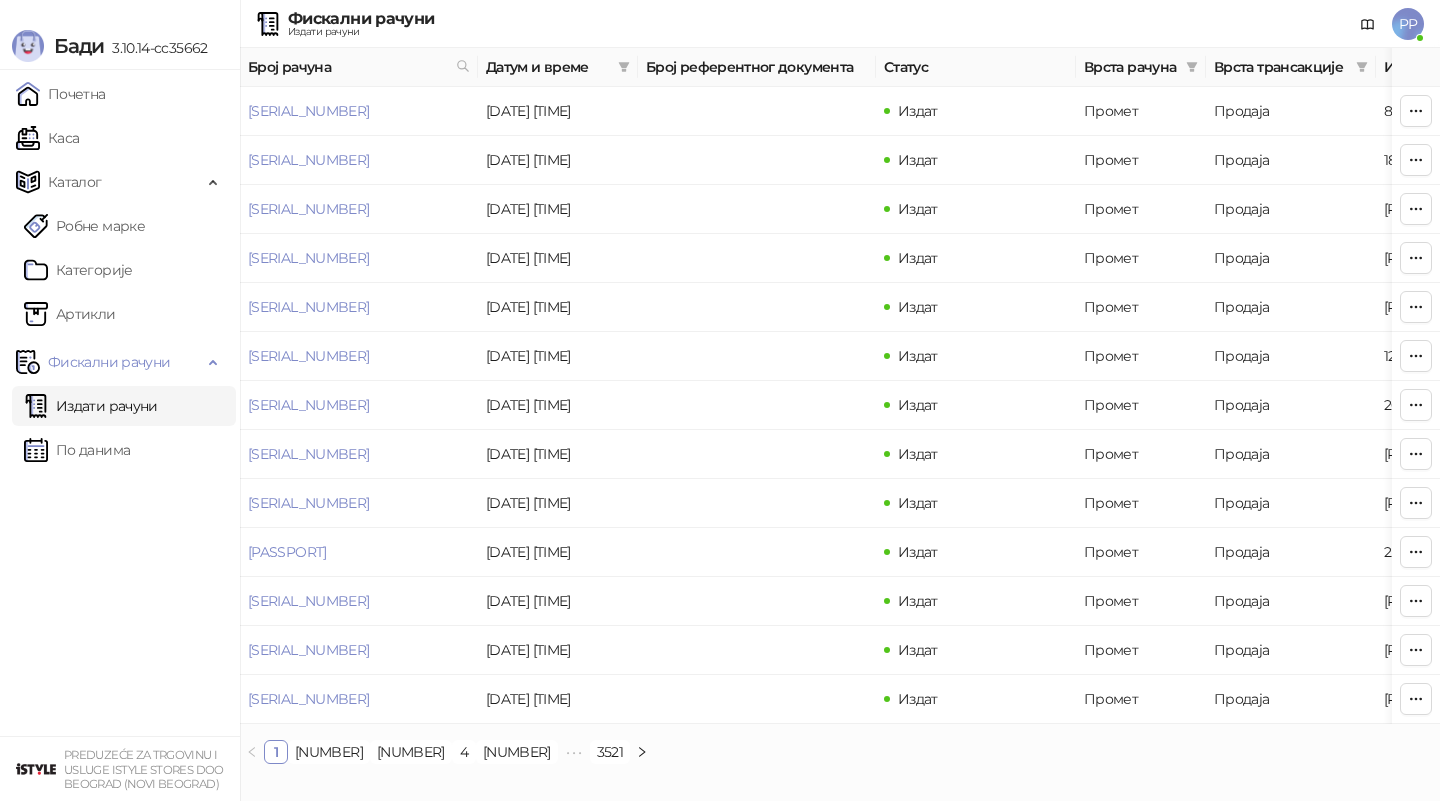 click on "Почетна Каса Каталог Робне марке Категорије Артикли Фискални рачуни Издати рачуни По данима" at bounding box center [120, 403] 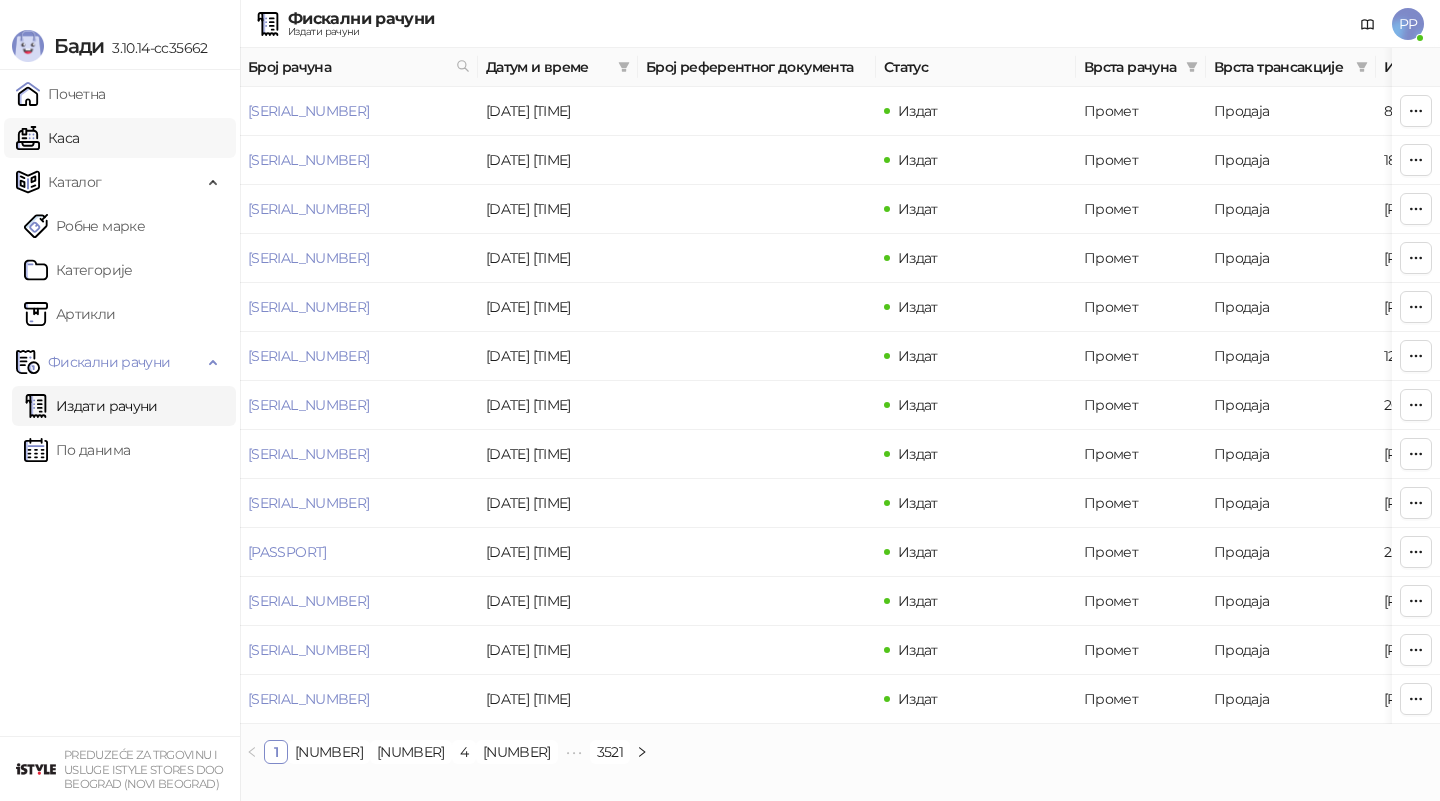 click on "Каса" at bounding box center (47, 138) 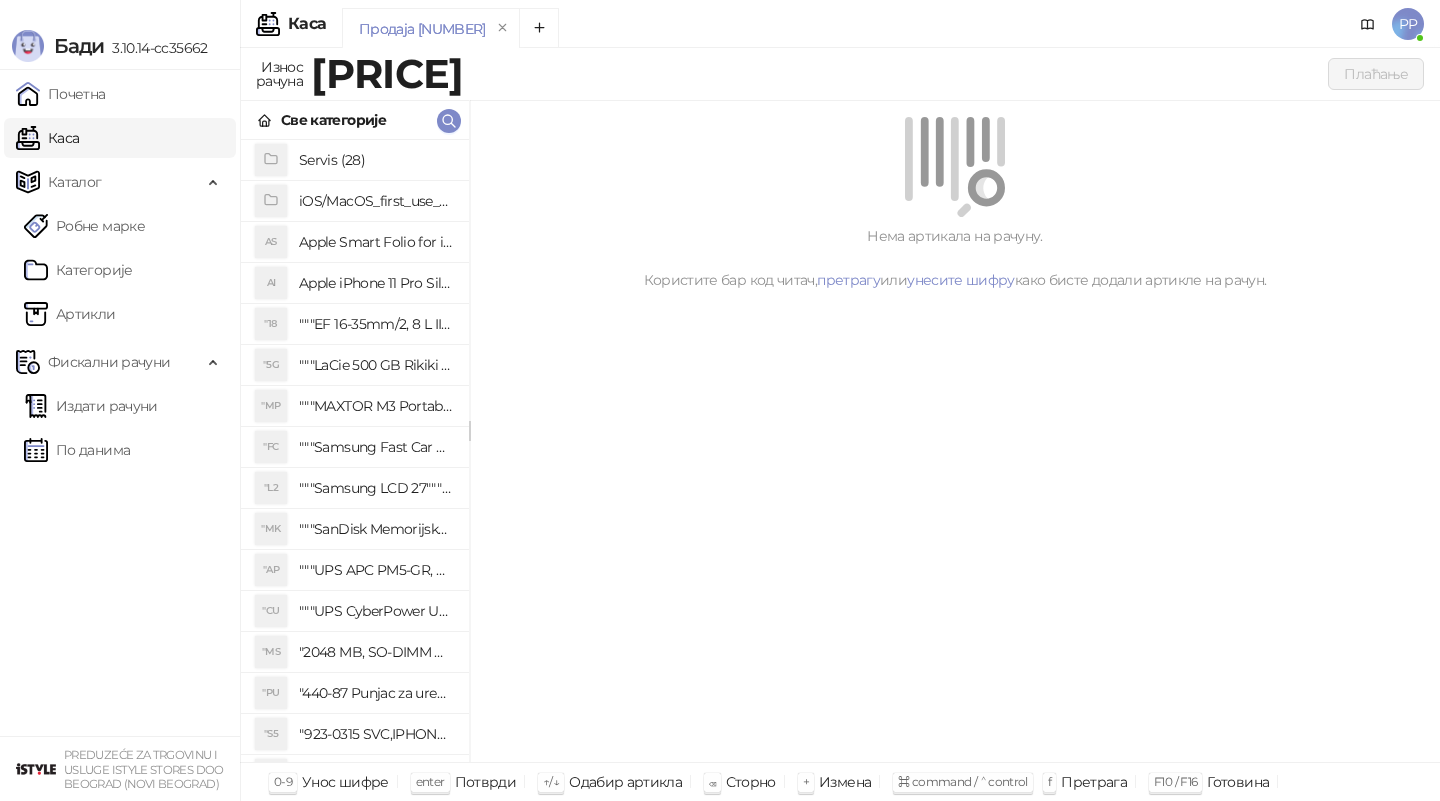 click on "Све категорије" at bounding box center [355, 120] 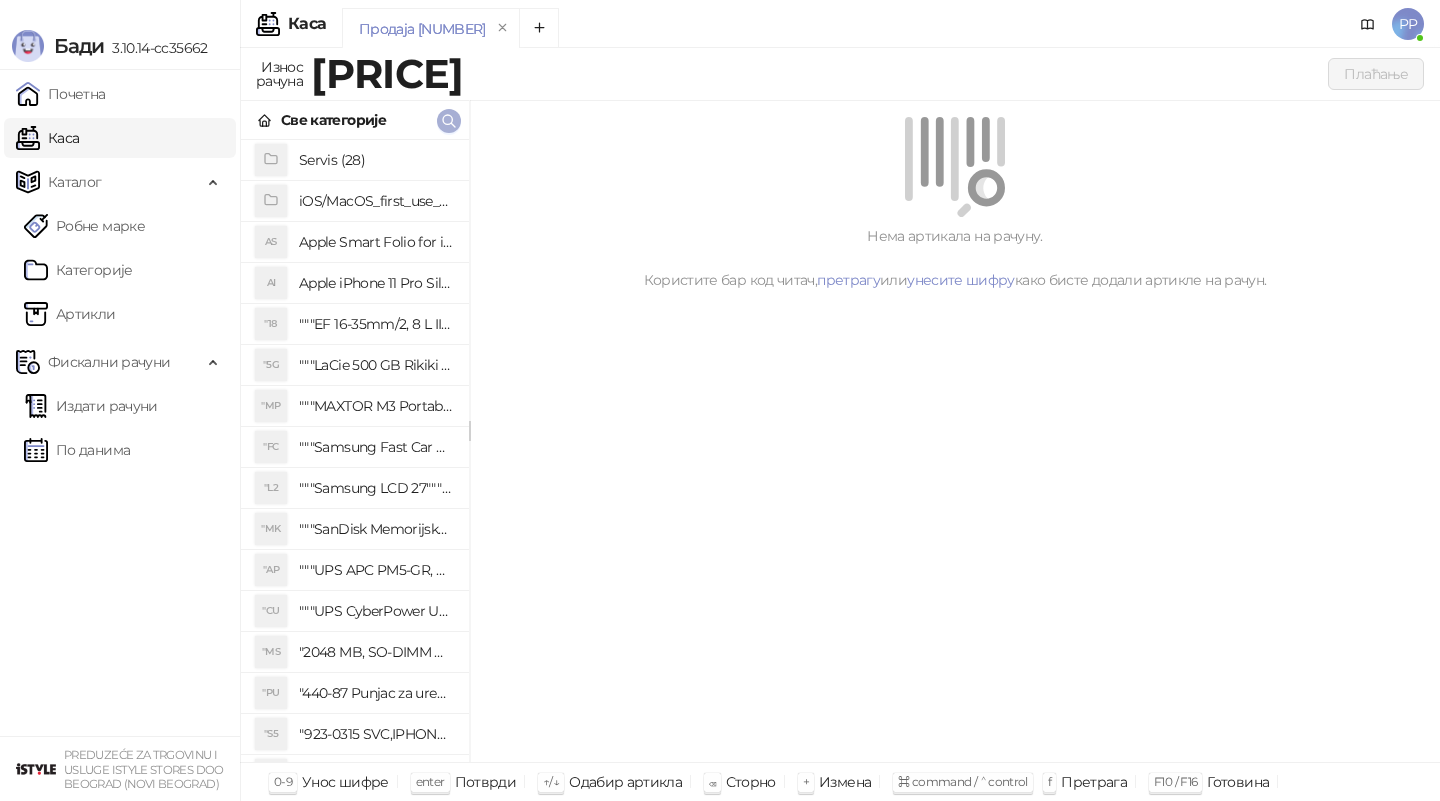 click 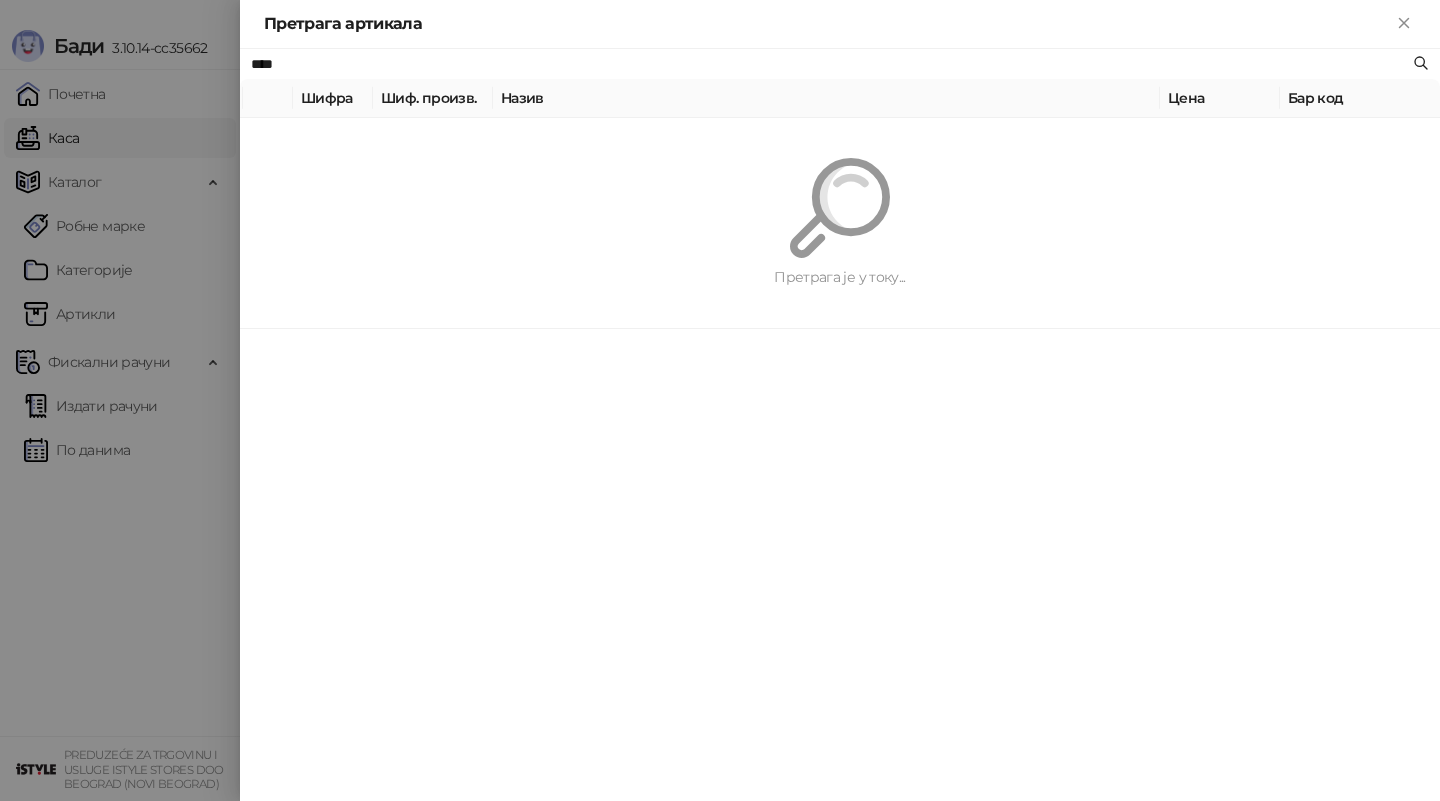 type on "****" 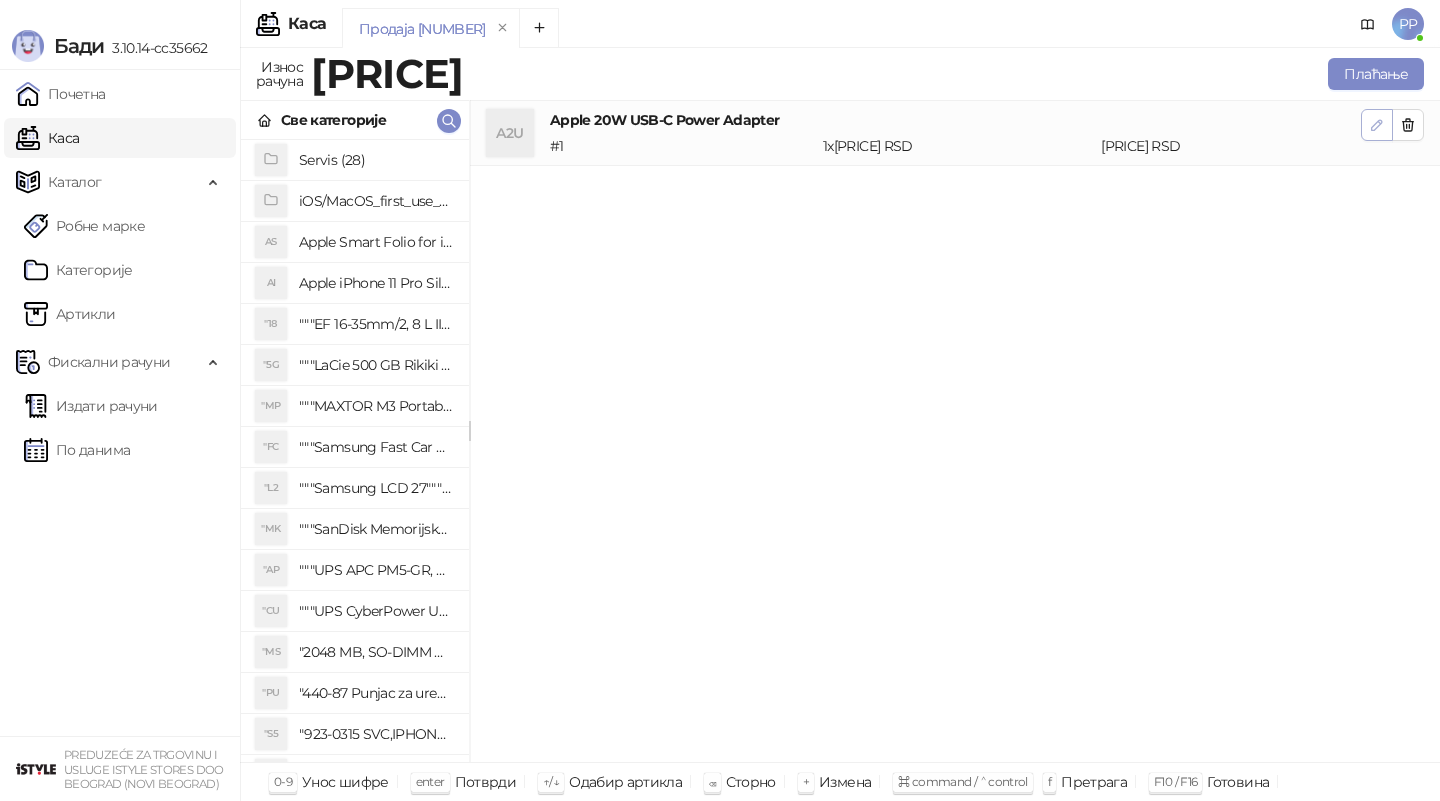click 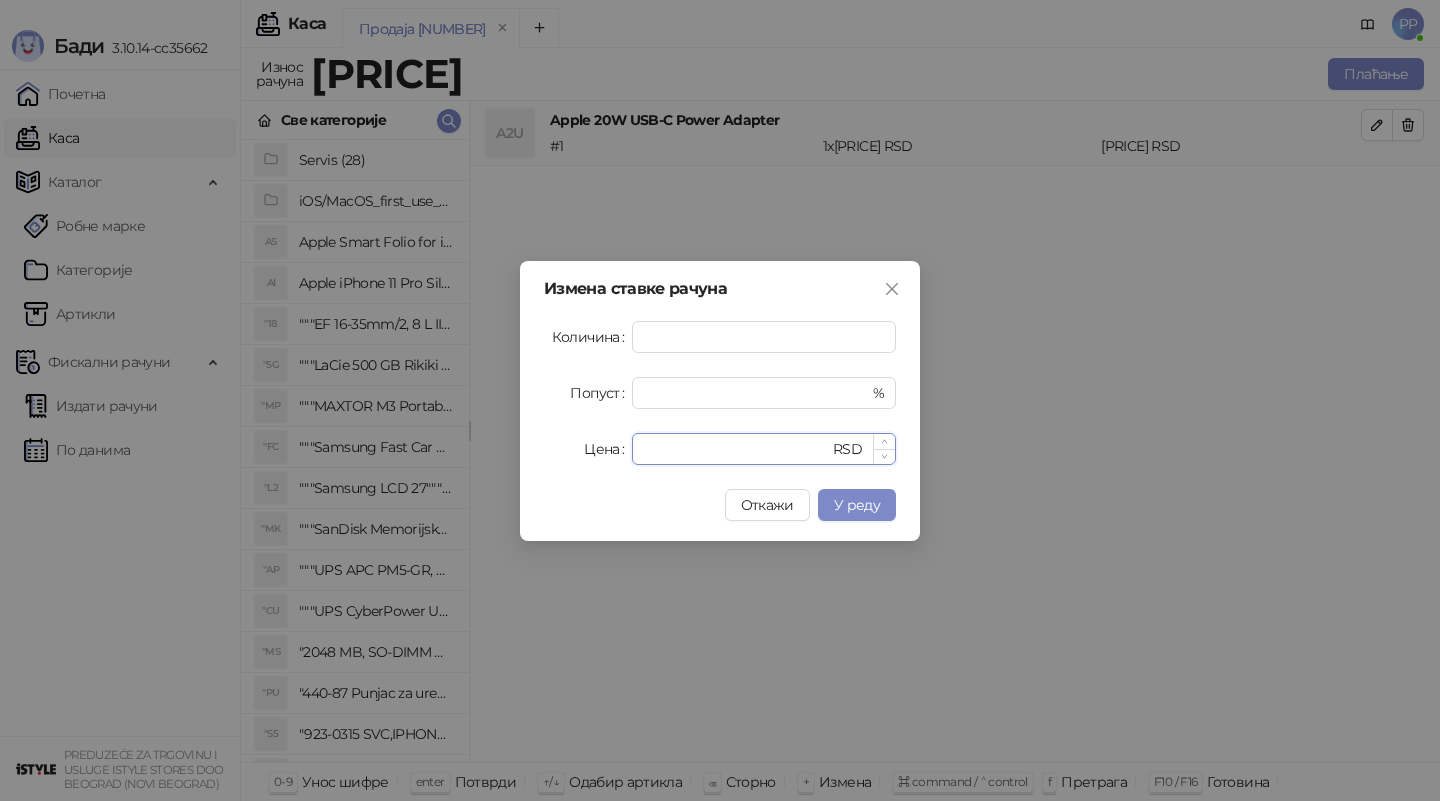 click on "****" at bounding box center [736, 449] 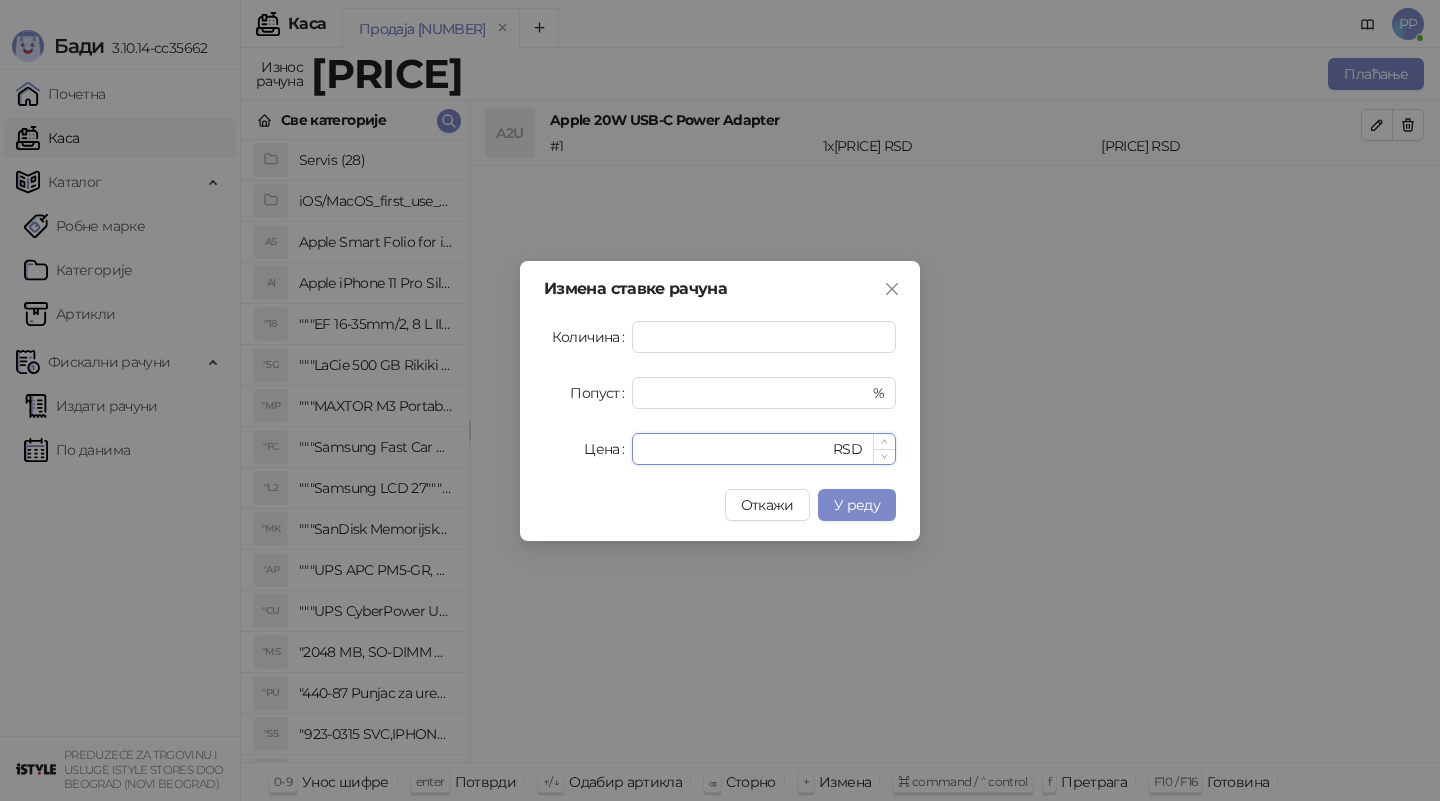 type on "****" 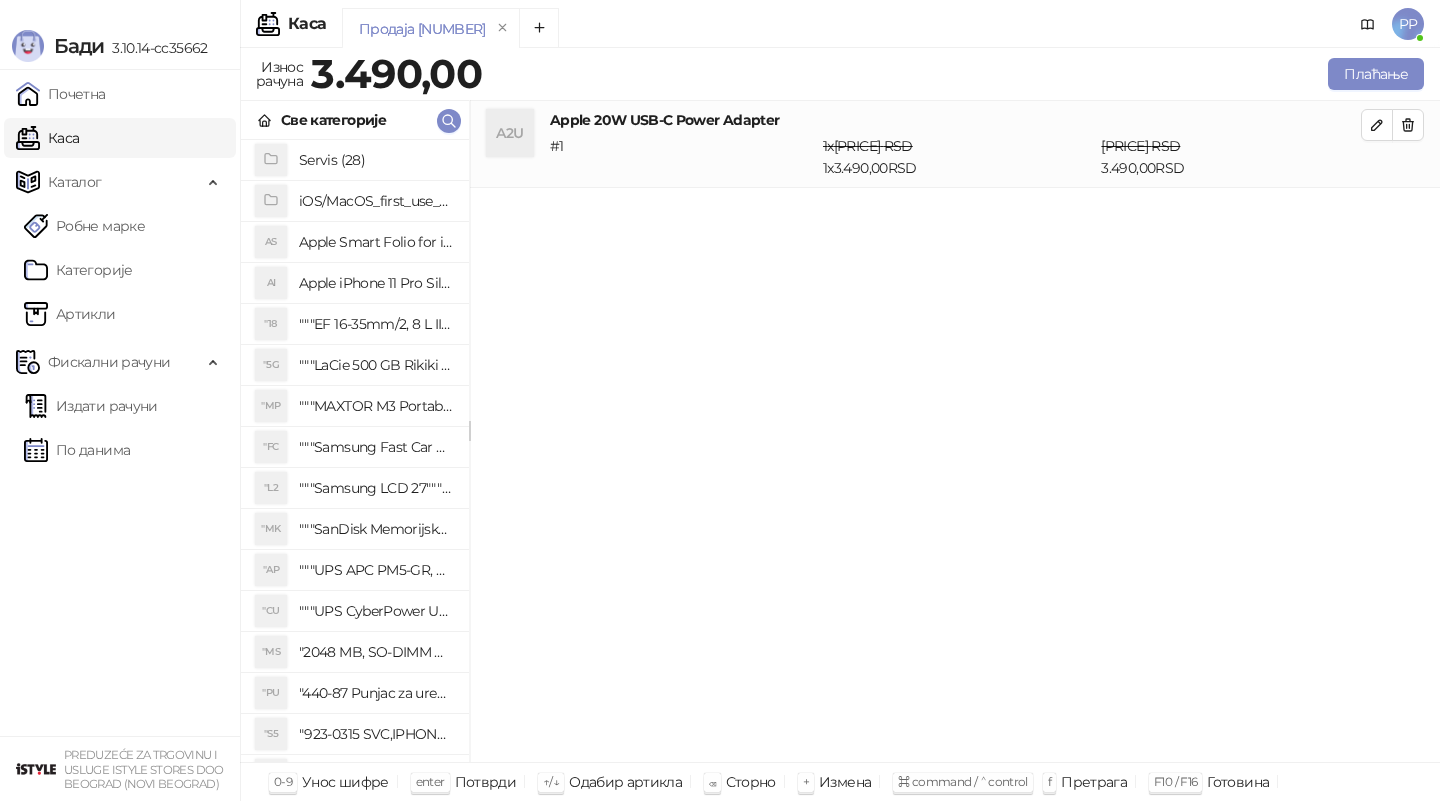 click on "Све категорије" at bounding box center (355, 120) 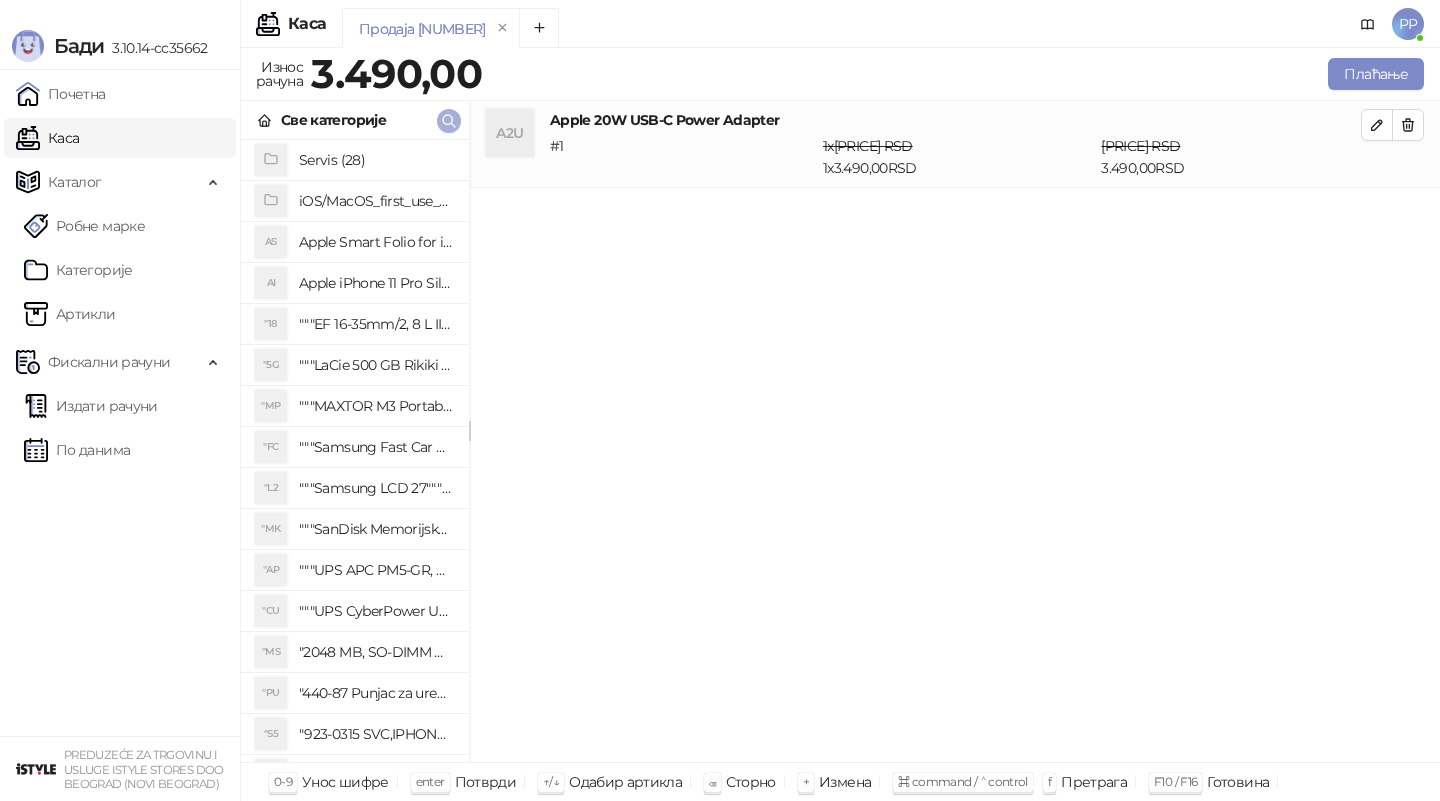 click 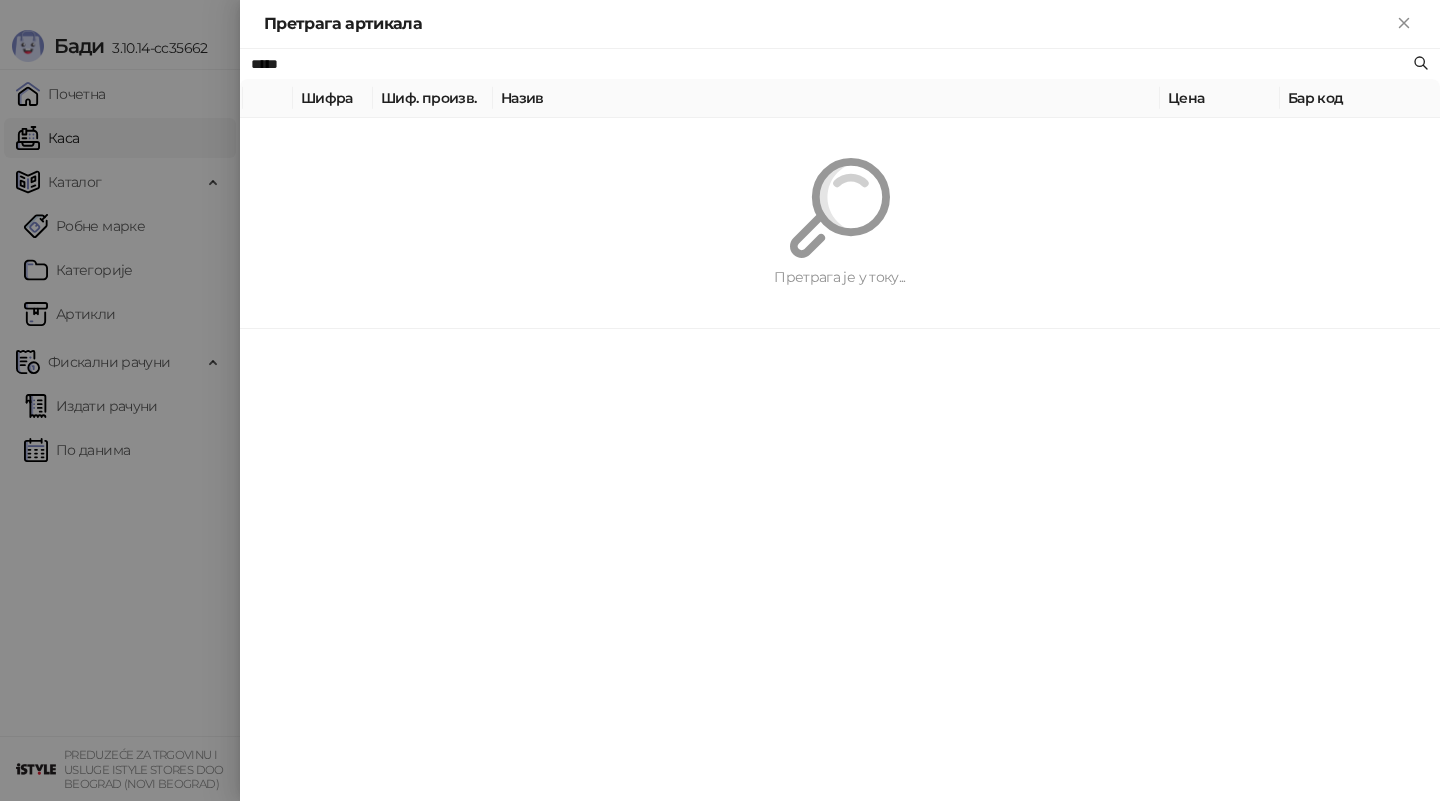 type on "****" 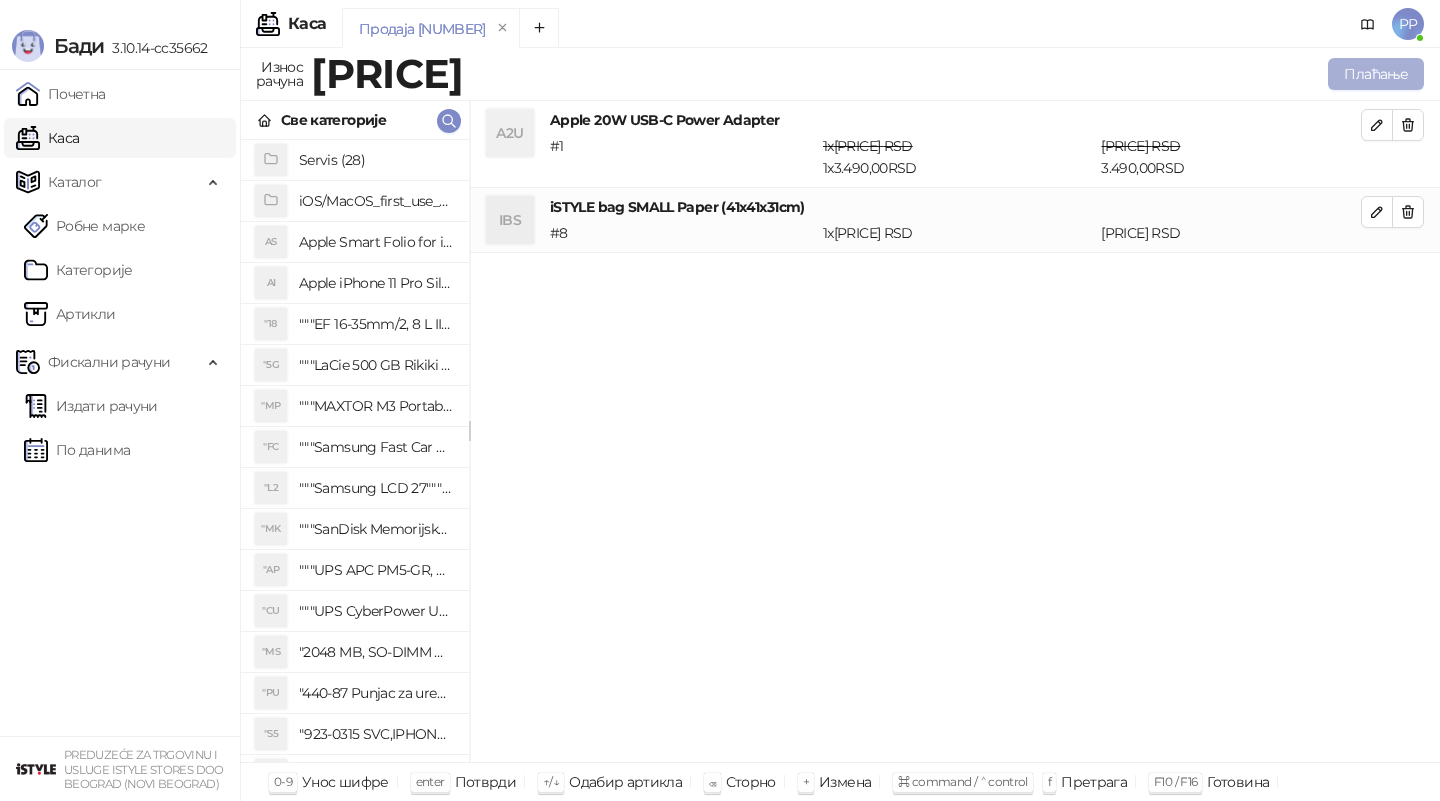 click on "Плаћање" at bounding box center [1376, 74] 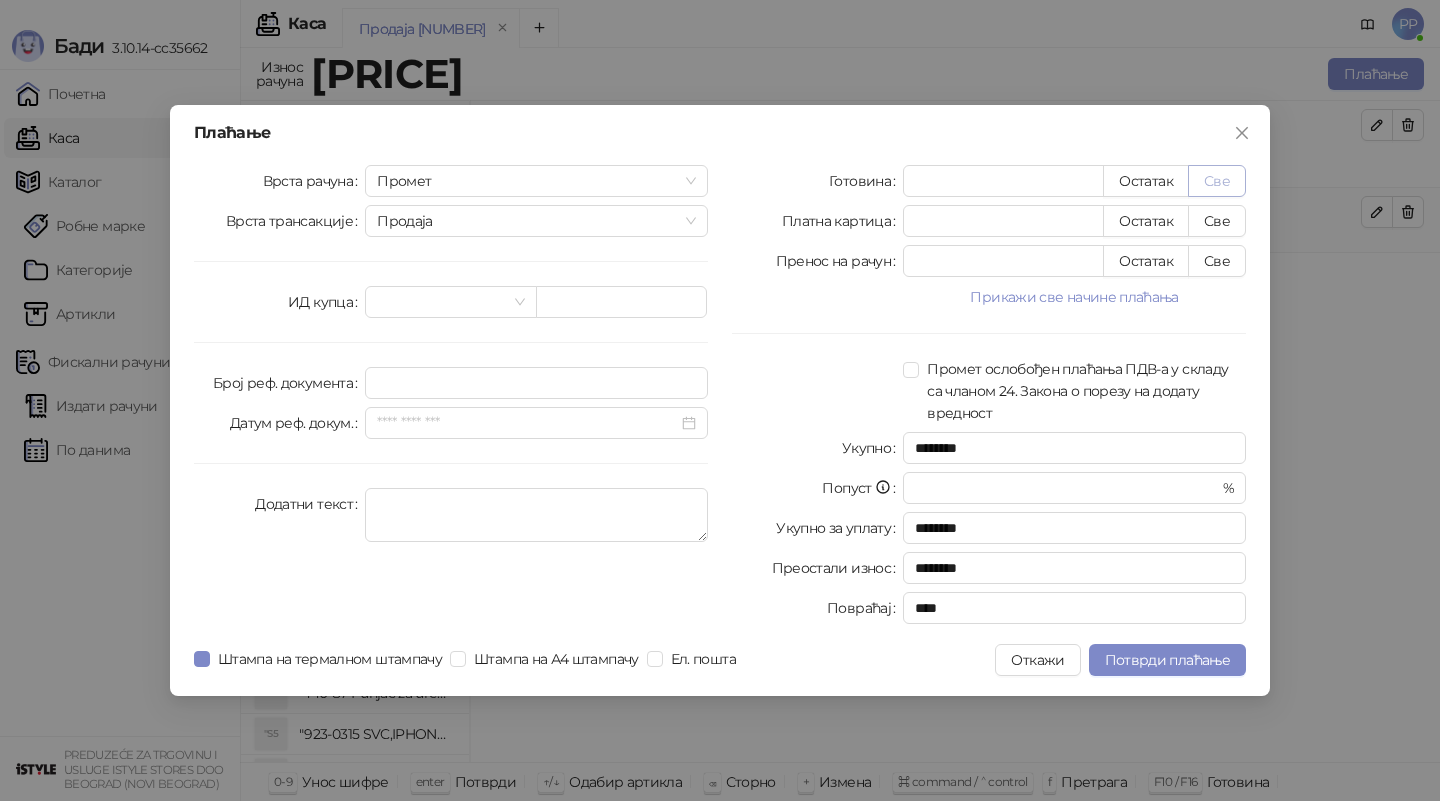 click on "Све" at bounding box center [1217, 181] 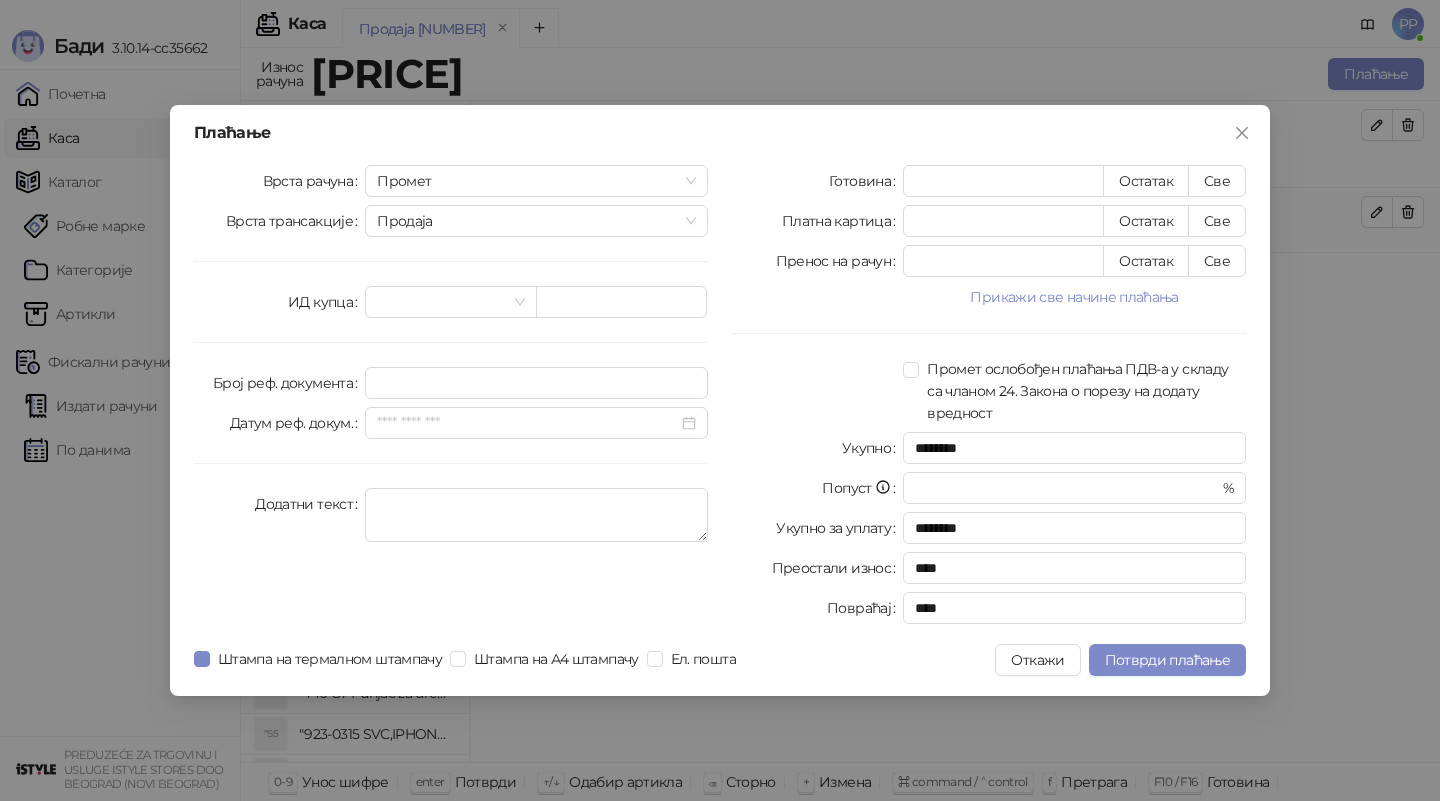 click on "Готовина **** Остатак Све Платна картица * Остатак Све Пренос на рачун * Остатак Све Прикажи све начине плаћања Чек * Остатак Све Ваучер * Остатак Све Инстант плаћање * Остатак Све Друго безготовинско * Остатак Све   Промет ослобођен плаћања ПДВ-а у складу са чланом 24. Закона о порезу на додату вредност Укупно ******** Попуст   * % Укупно за уплату ******** Преостали износ **** Повраћај ****" at bounding box center [989, 398] 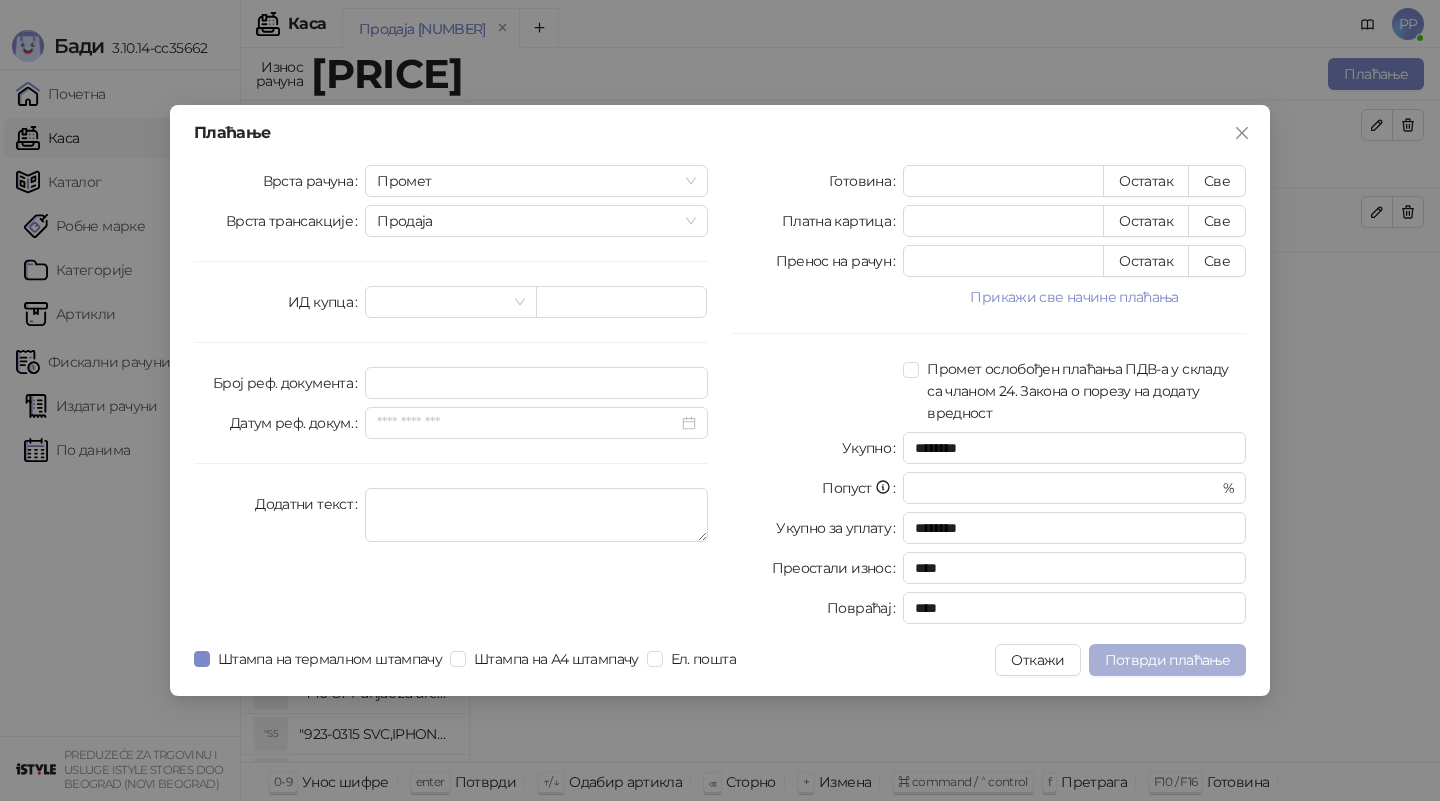click on "Потврди плаћање" at bounding box center [1167, 660] 